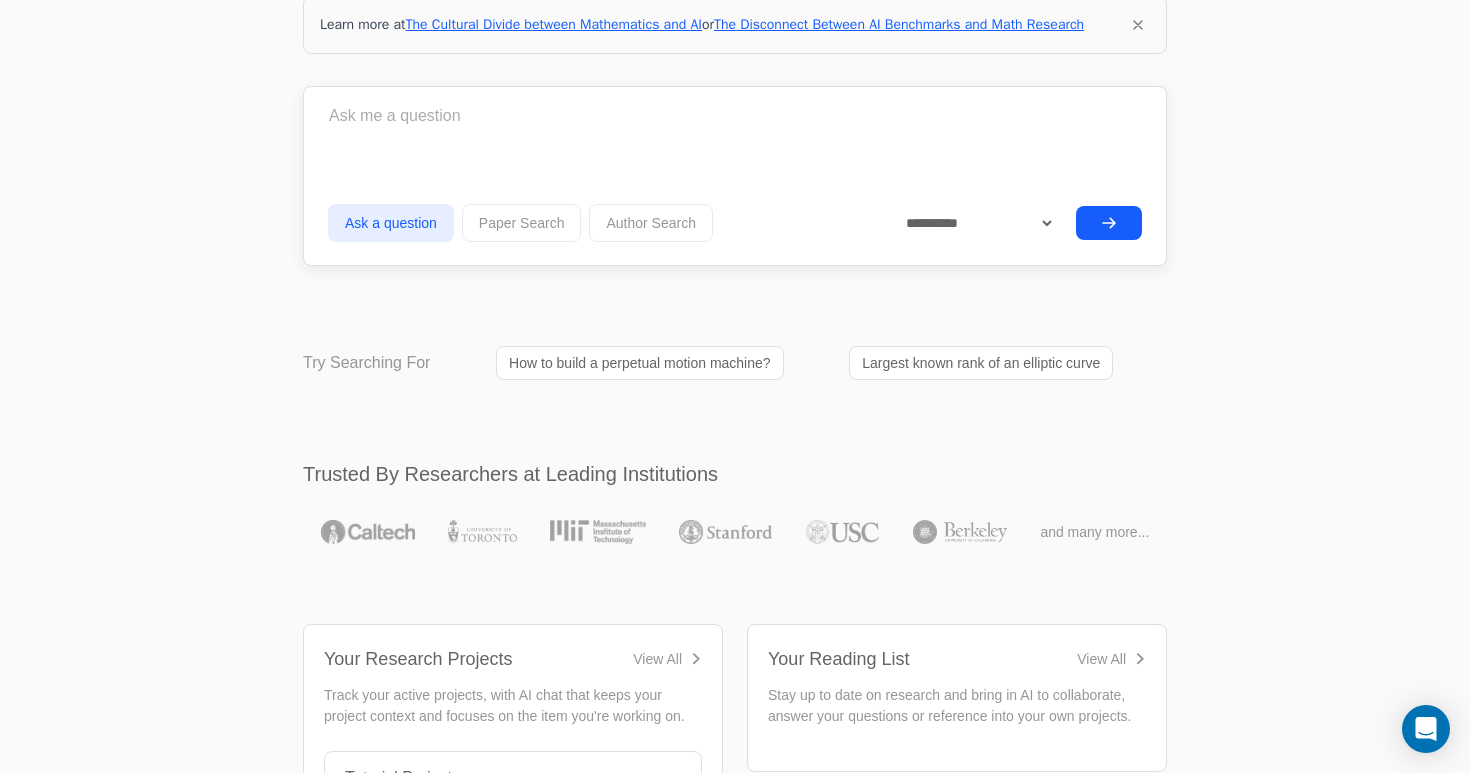 scroll, scrollTop: 233, scrollLeft: 0, axis: vertical 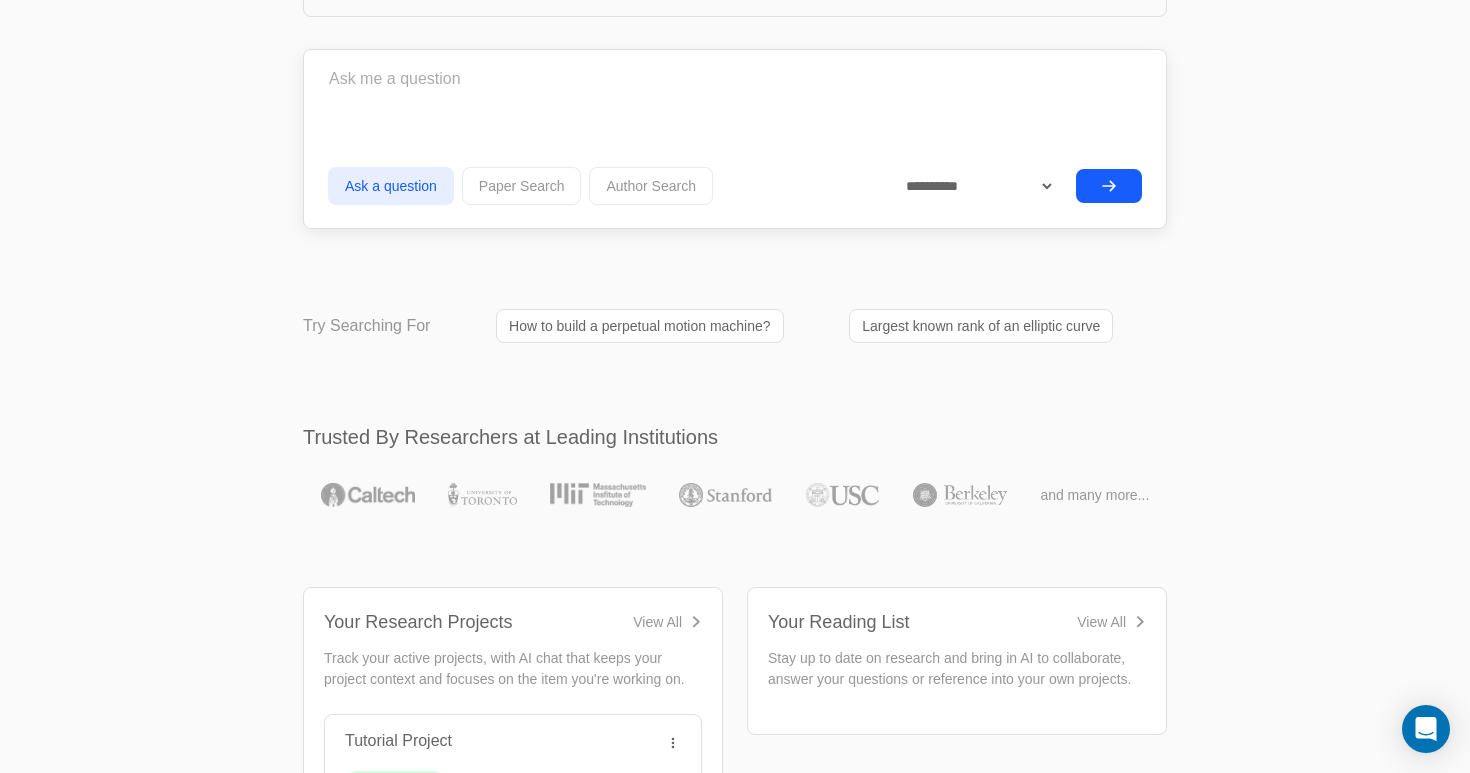 click on "View All" at bounding box center [1101, 622] 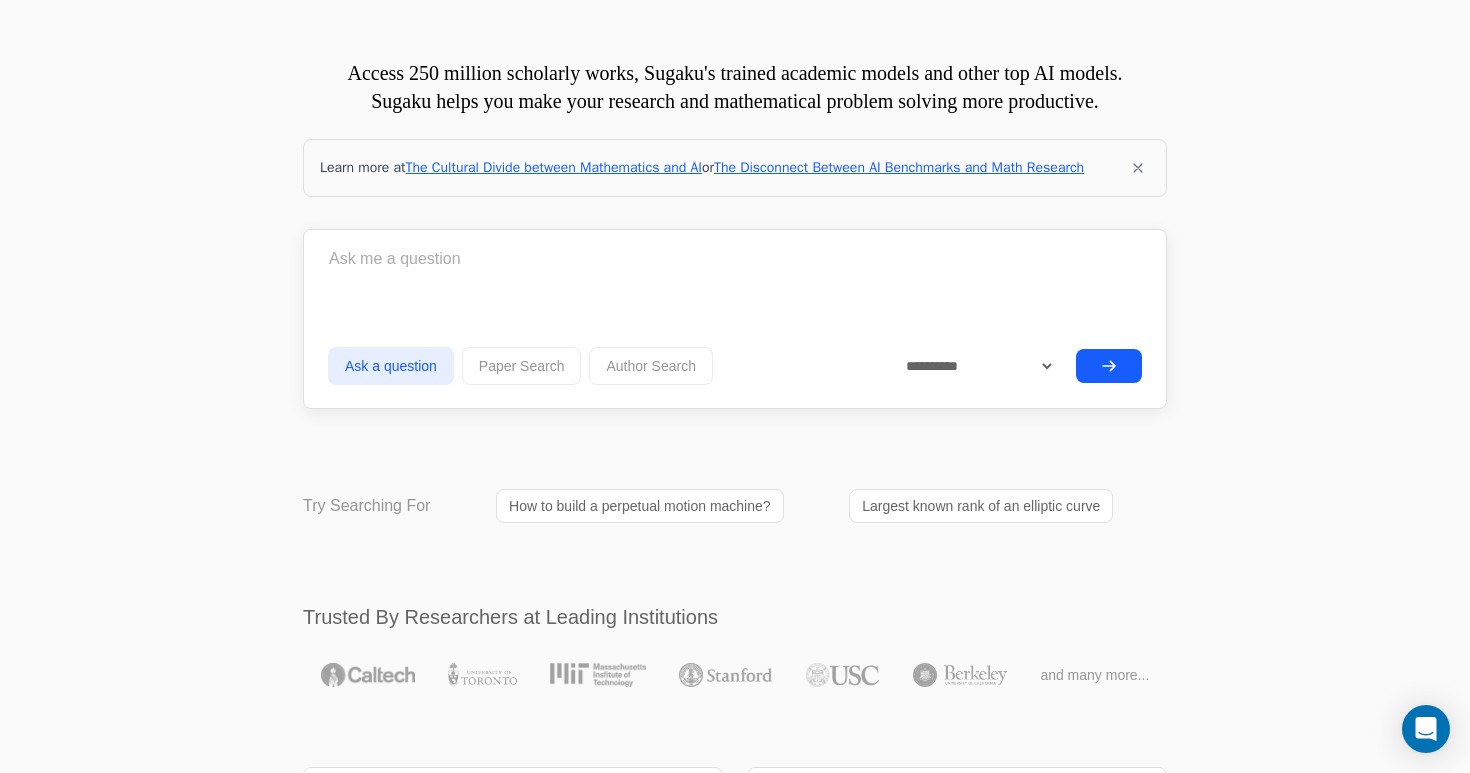 scroll, scrollTop: 0, scrollLeft: 0, axis: both 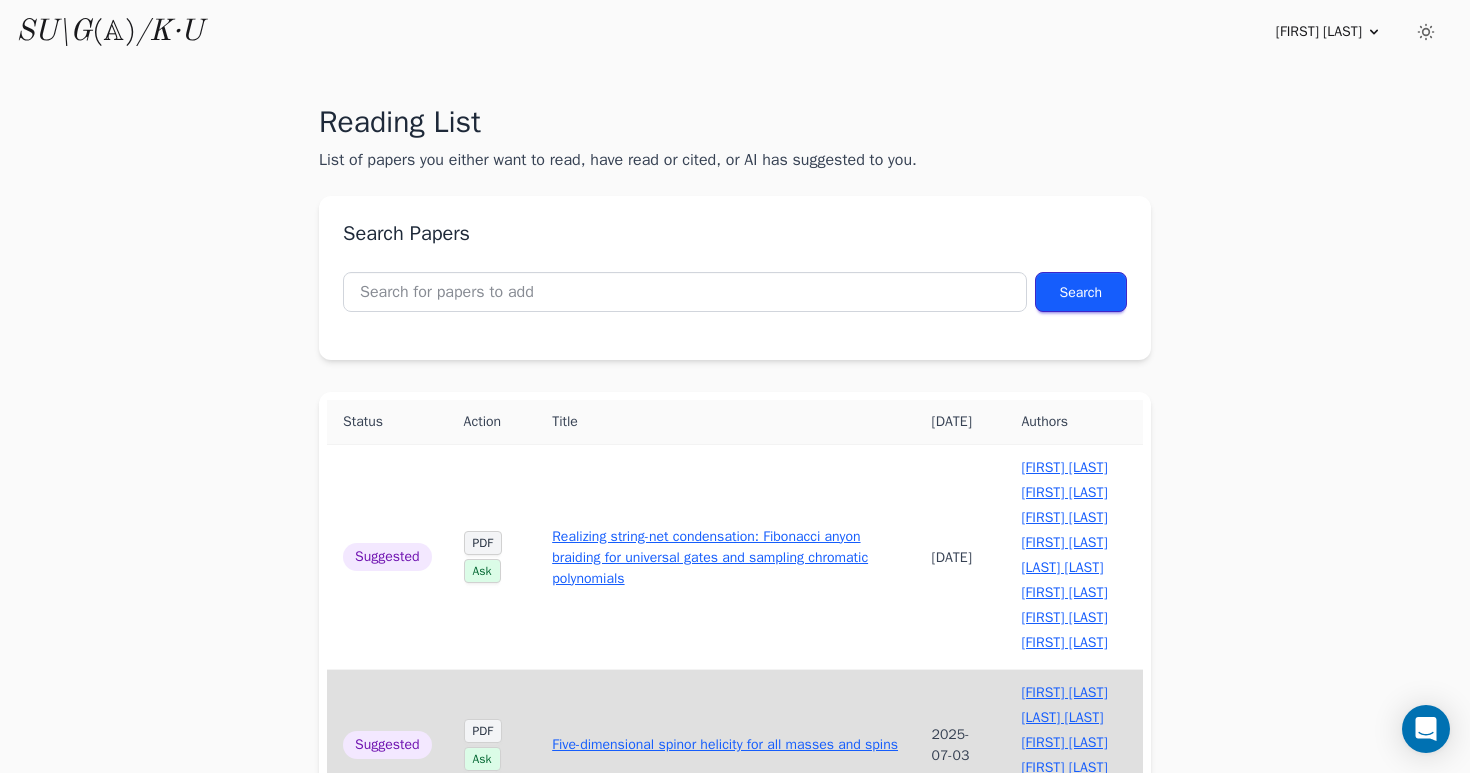 drag, startPoint x: 68, startPoint y: 23, endPoint x: 130, endPoint y: 97, distance: 96.540146 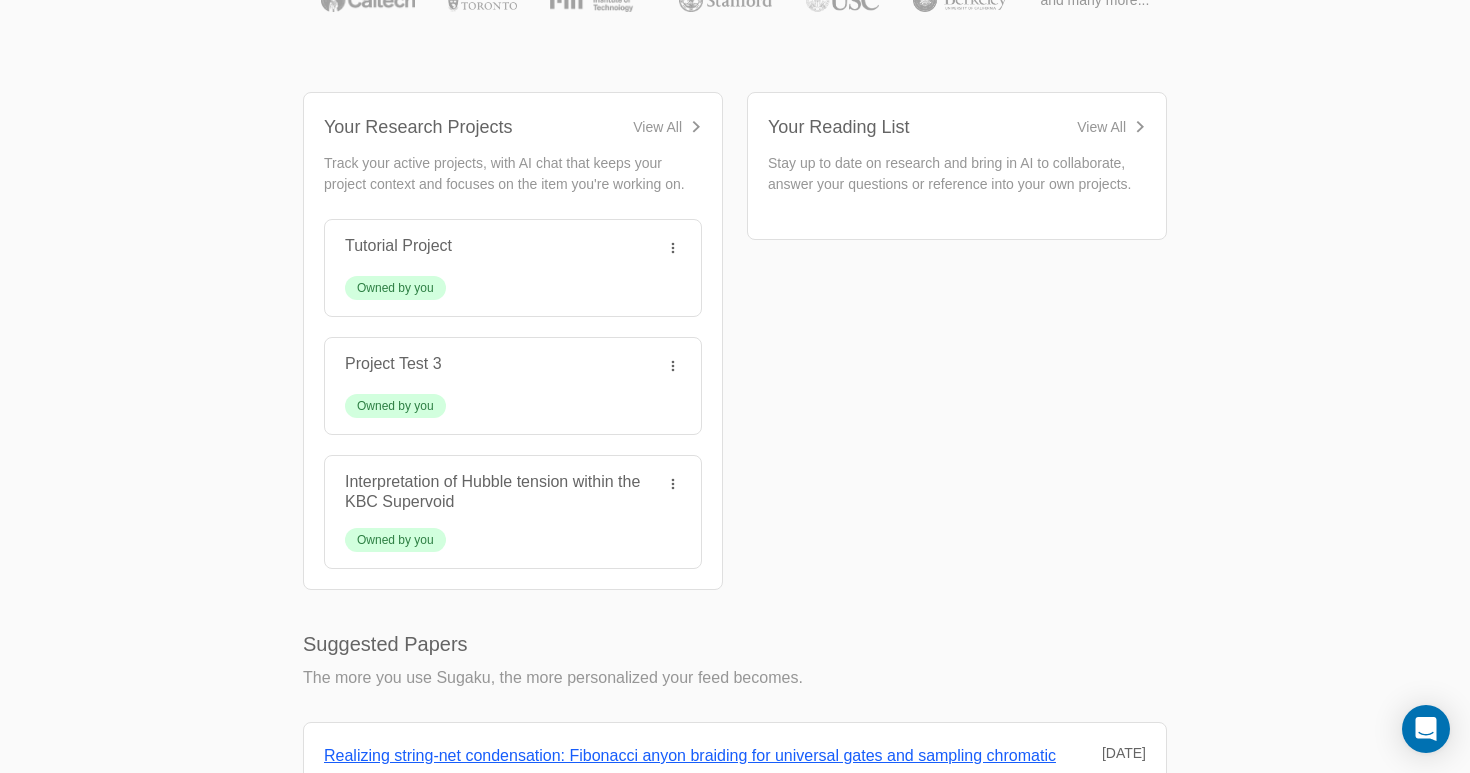 scroll, scrollTop: 738, scrollLeft: 0, axis: vertical 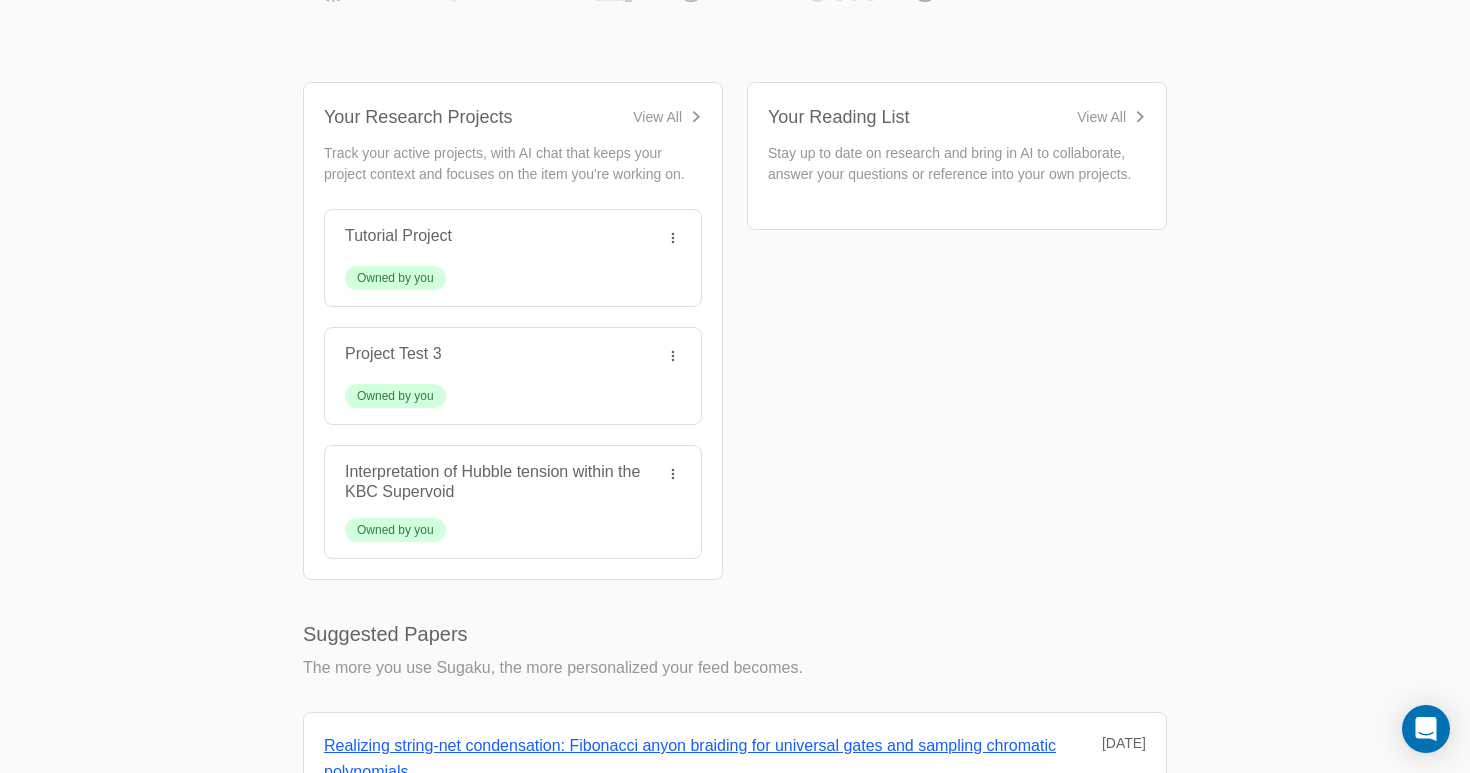 click on "View All" at bounding box center [657, 117] 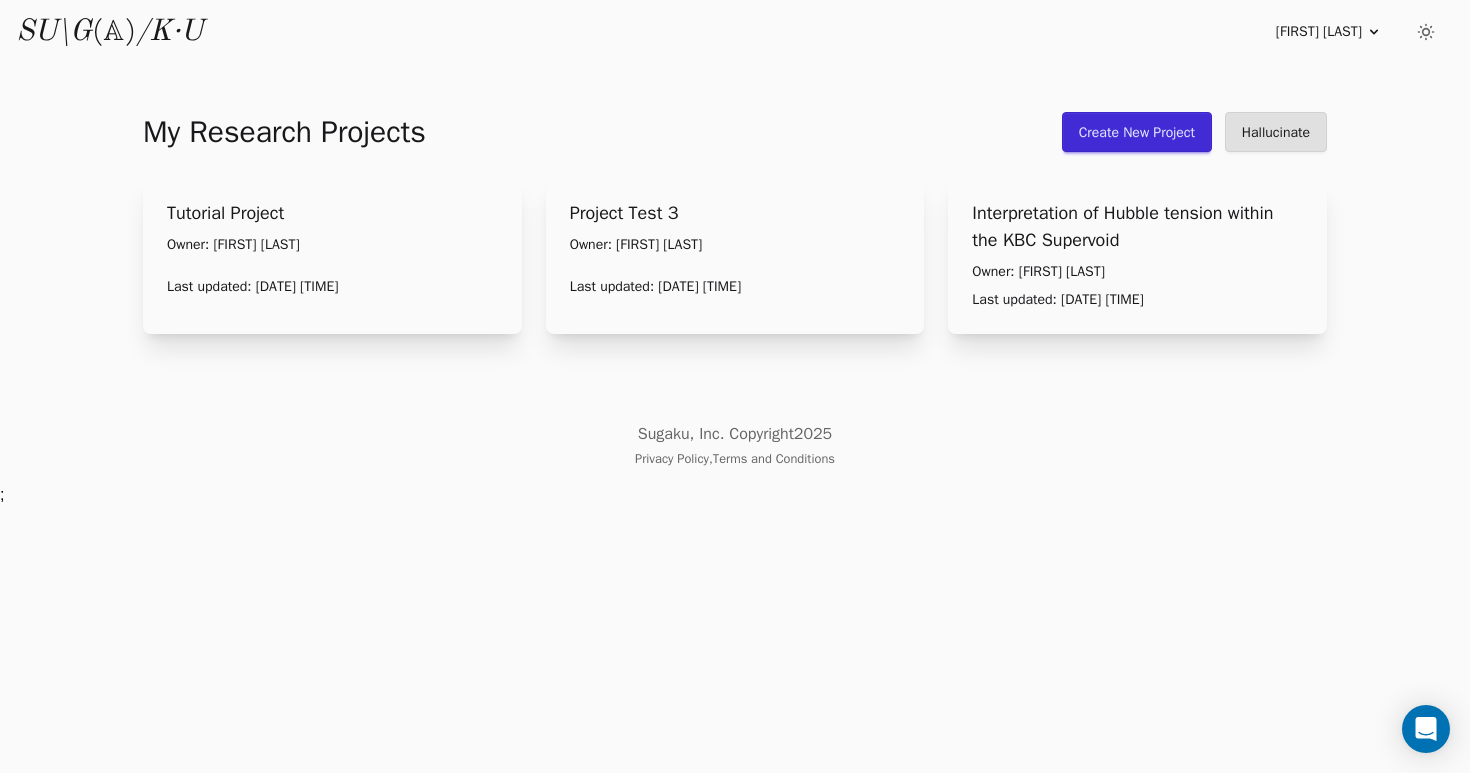 scroll, scrollTop: 0, scrollLeft: 0, axis: both 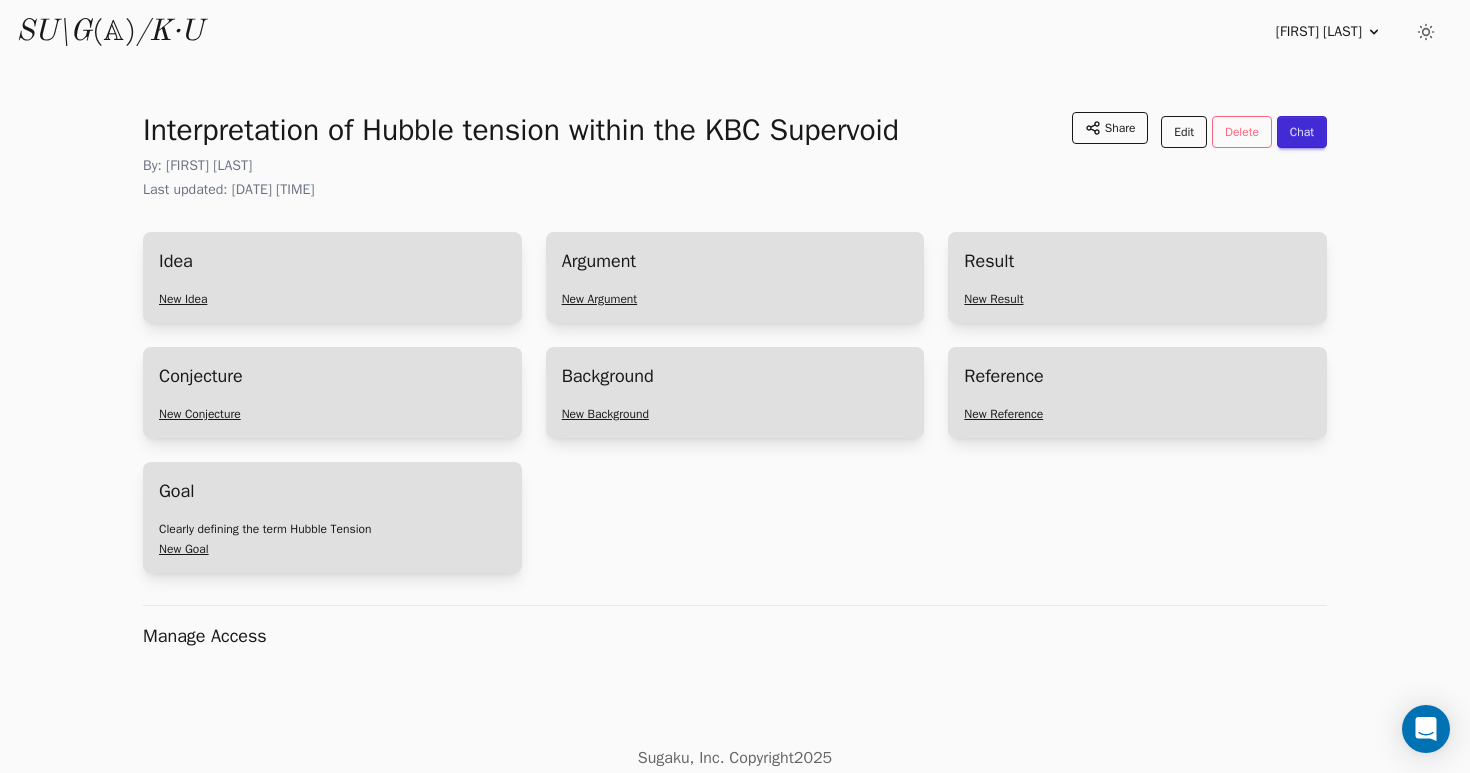 click on "New Reference" at bounding box center (1003, 414) 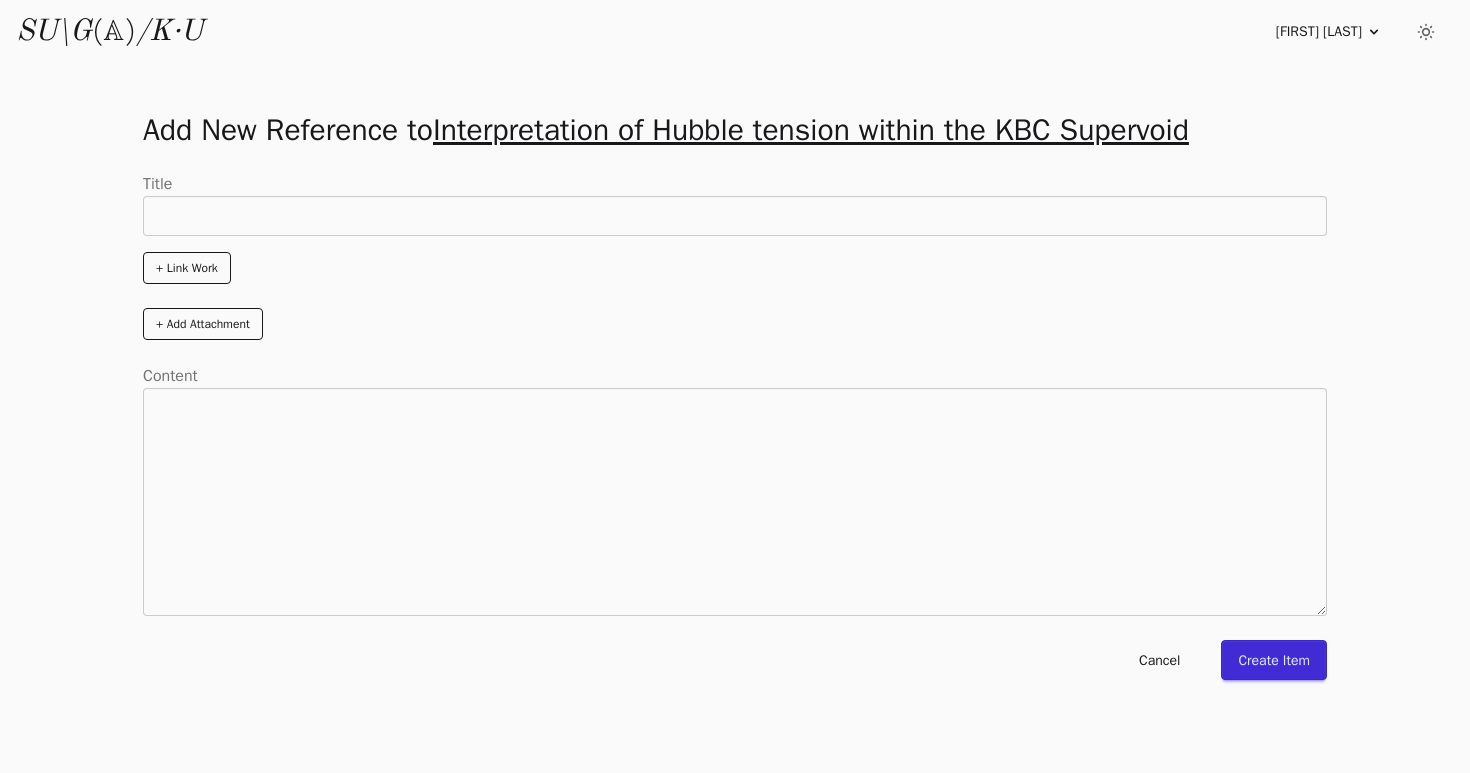 scroll, scrollTop: 0, scrollLeft: 0, axis: both 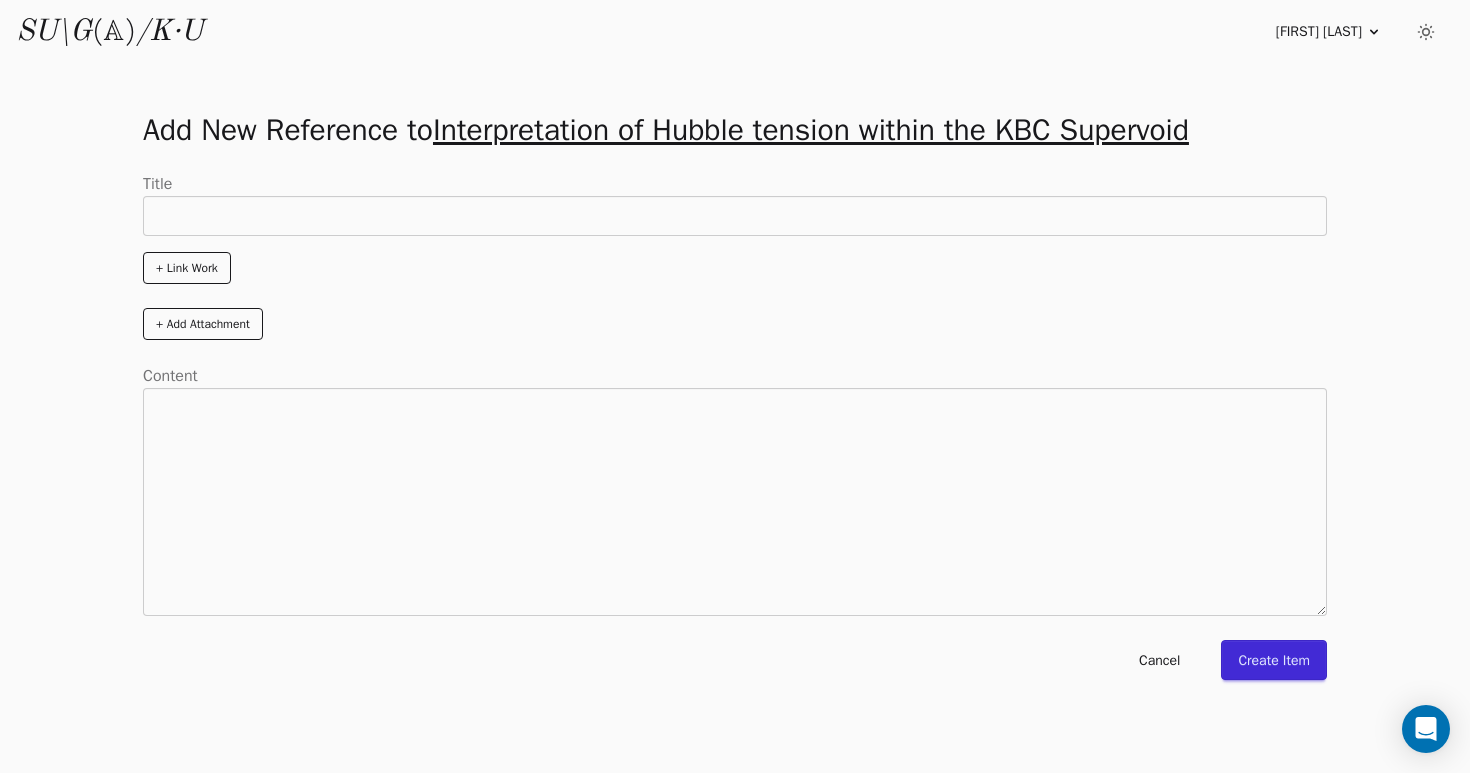 click on "Title" at bounding box center [735, 204] 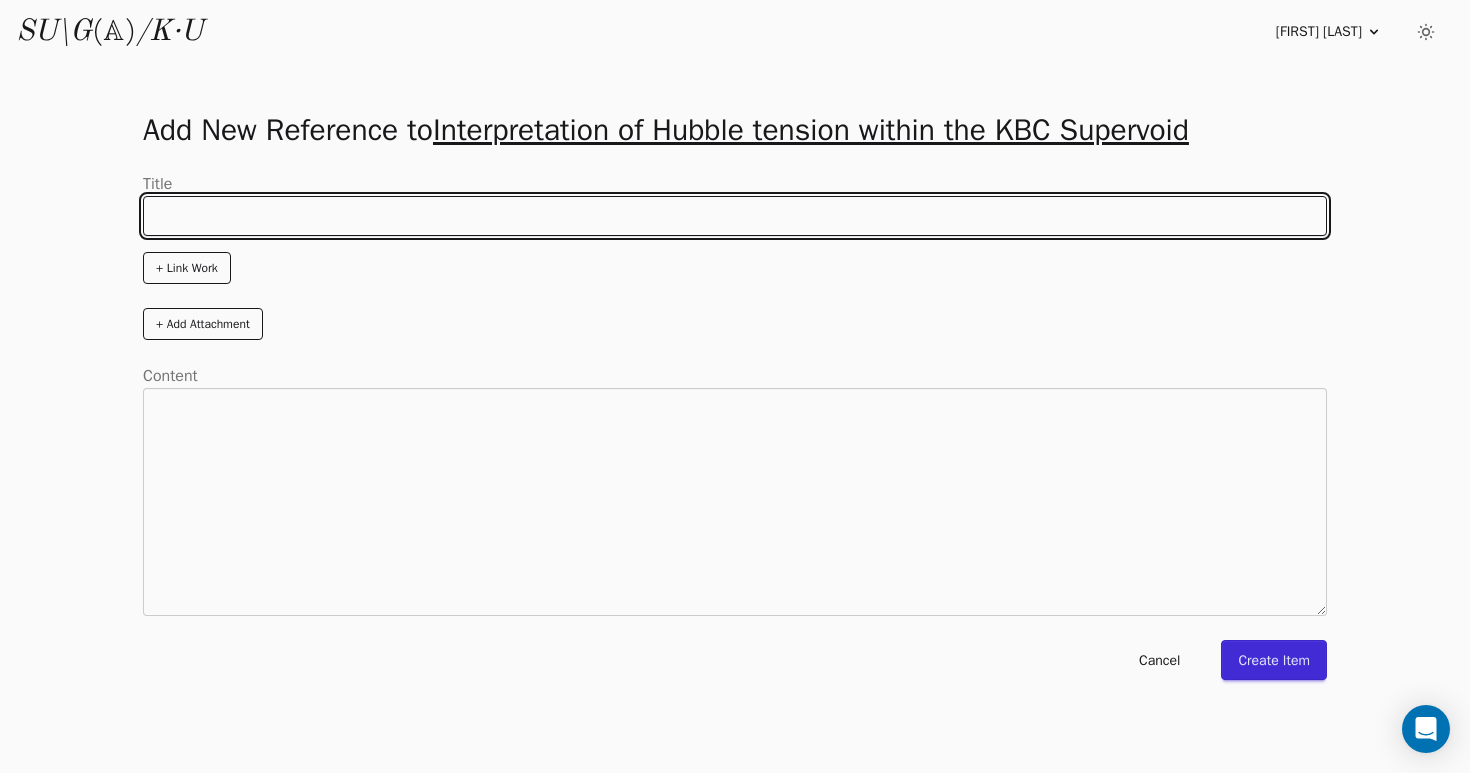 click on "Title" at bounding box center (735, 216) 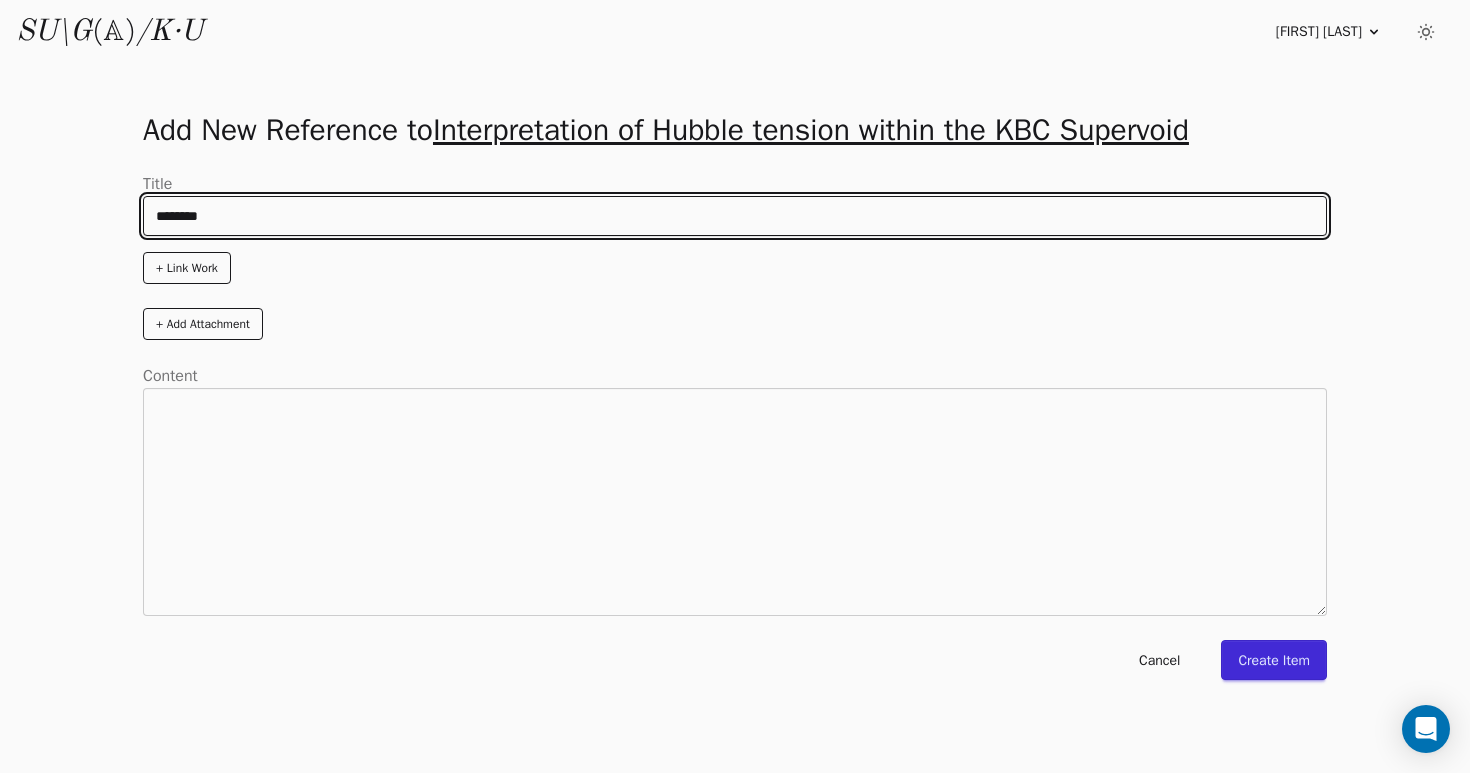 type on "********" 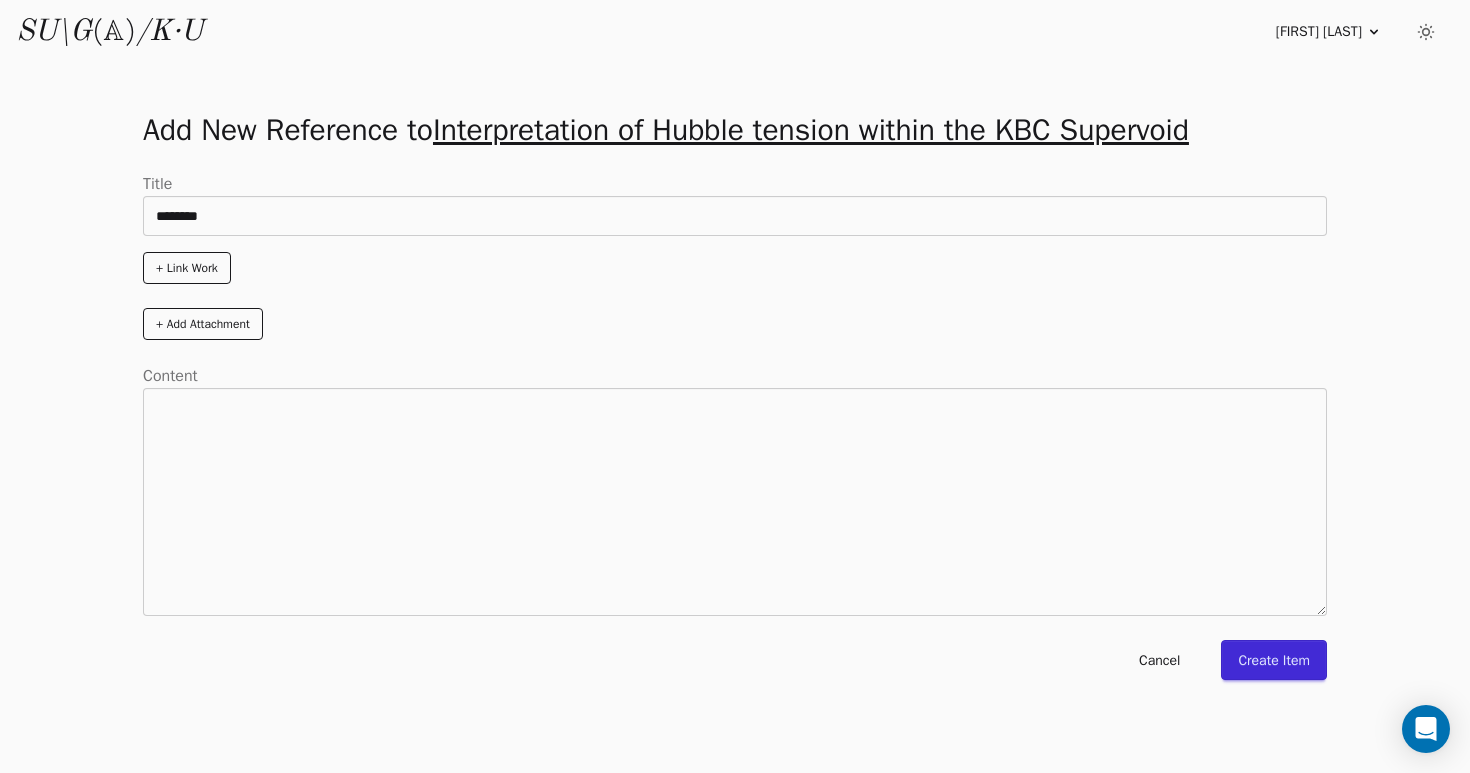 click on "+ Link Work" at bounding box center [187, 268] 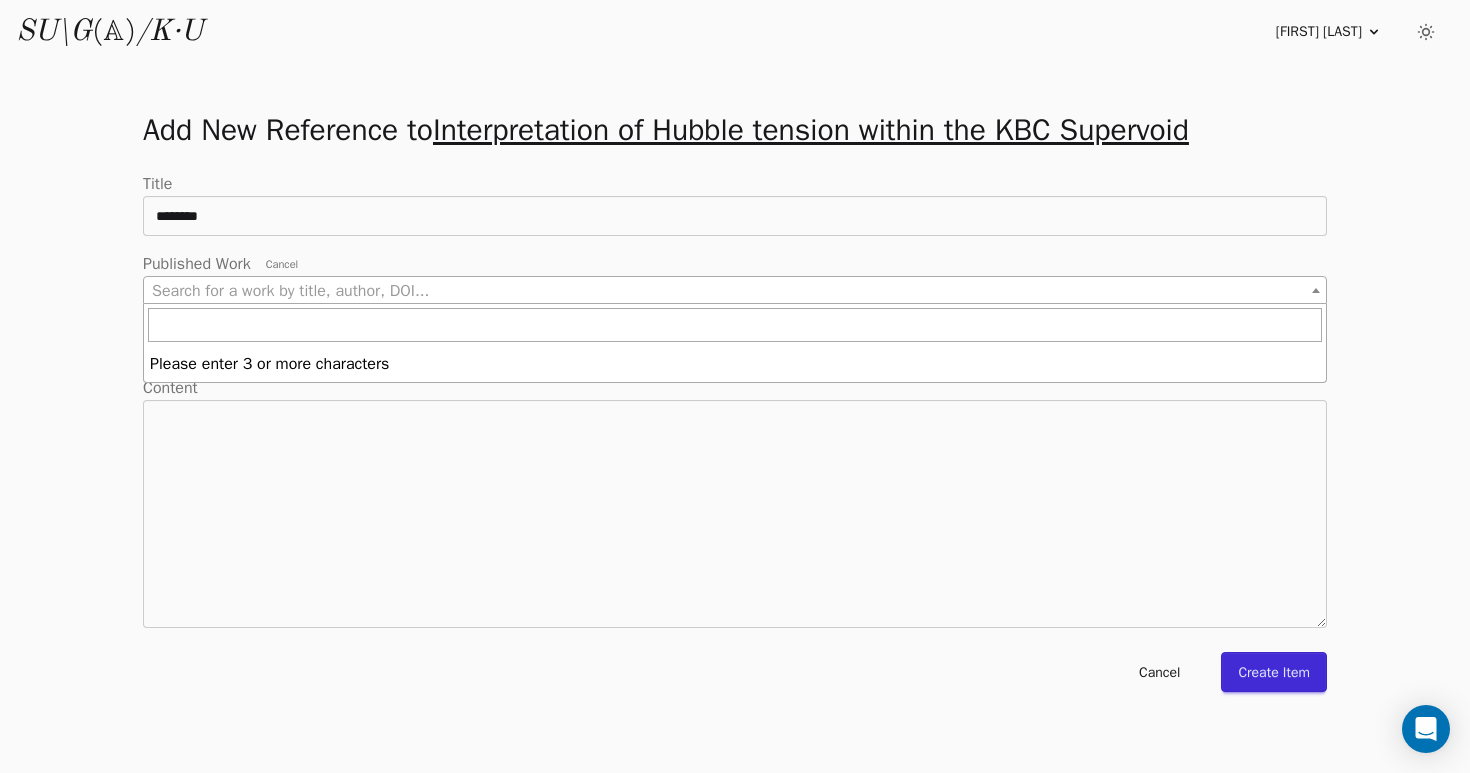 click on "Search for a work by title, author, DOI..." at bounding box center [735, 291] 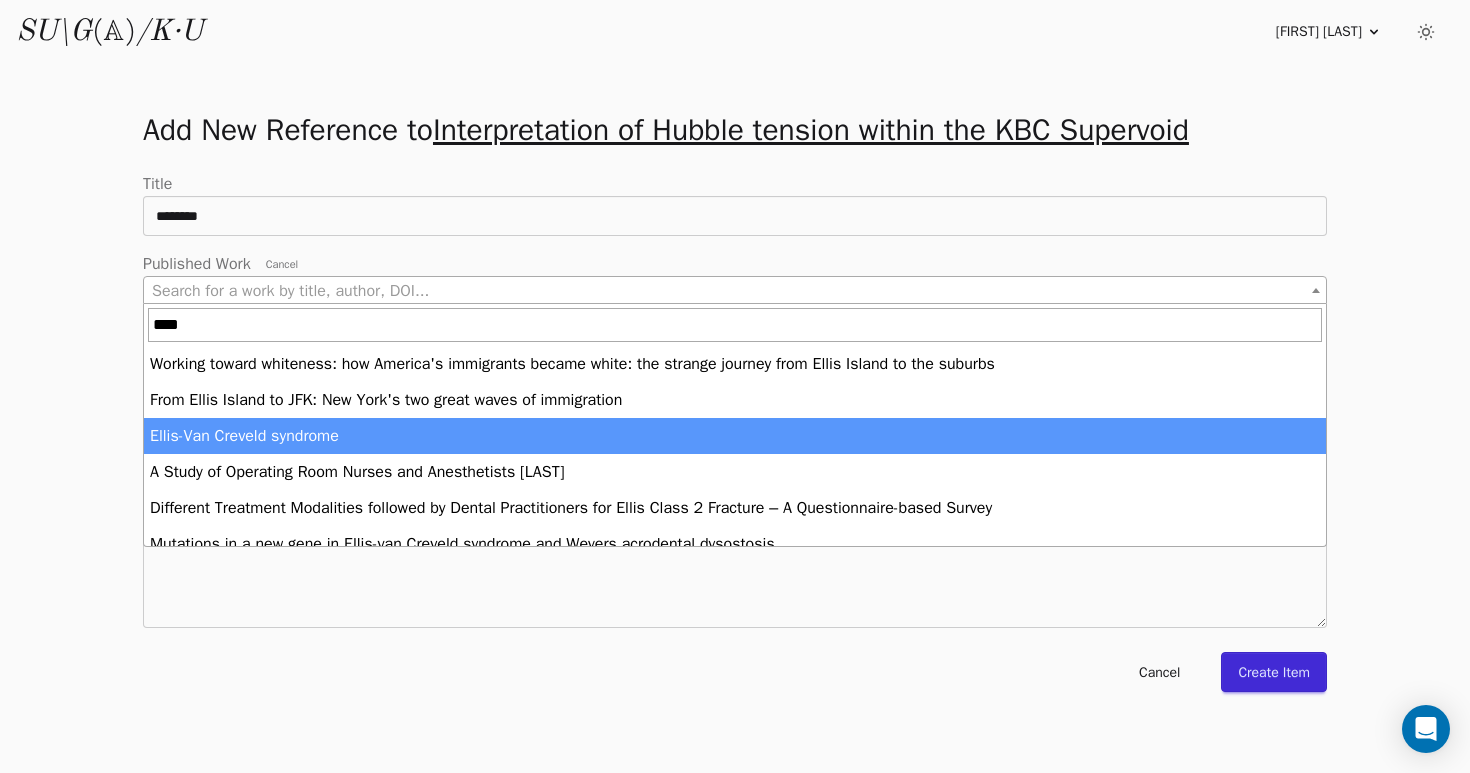type on "****" 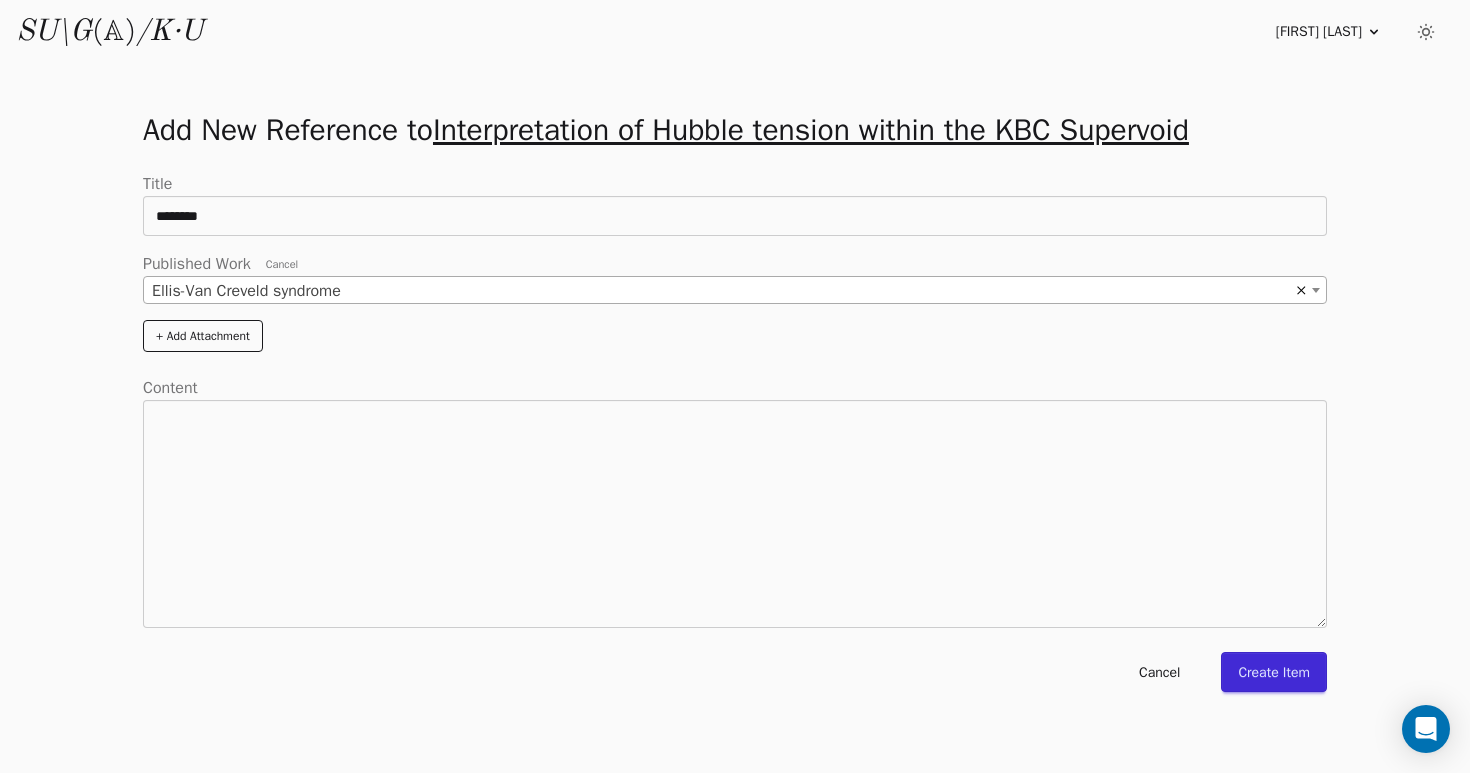 click on "+ Add Attachment" at bounding box center [0, 0] 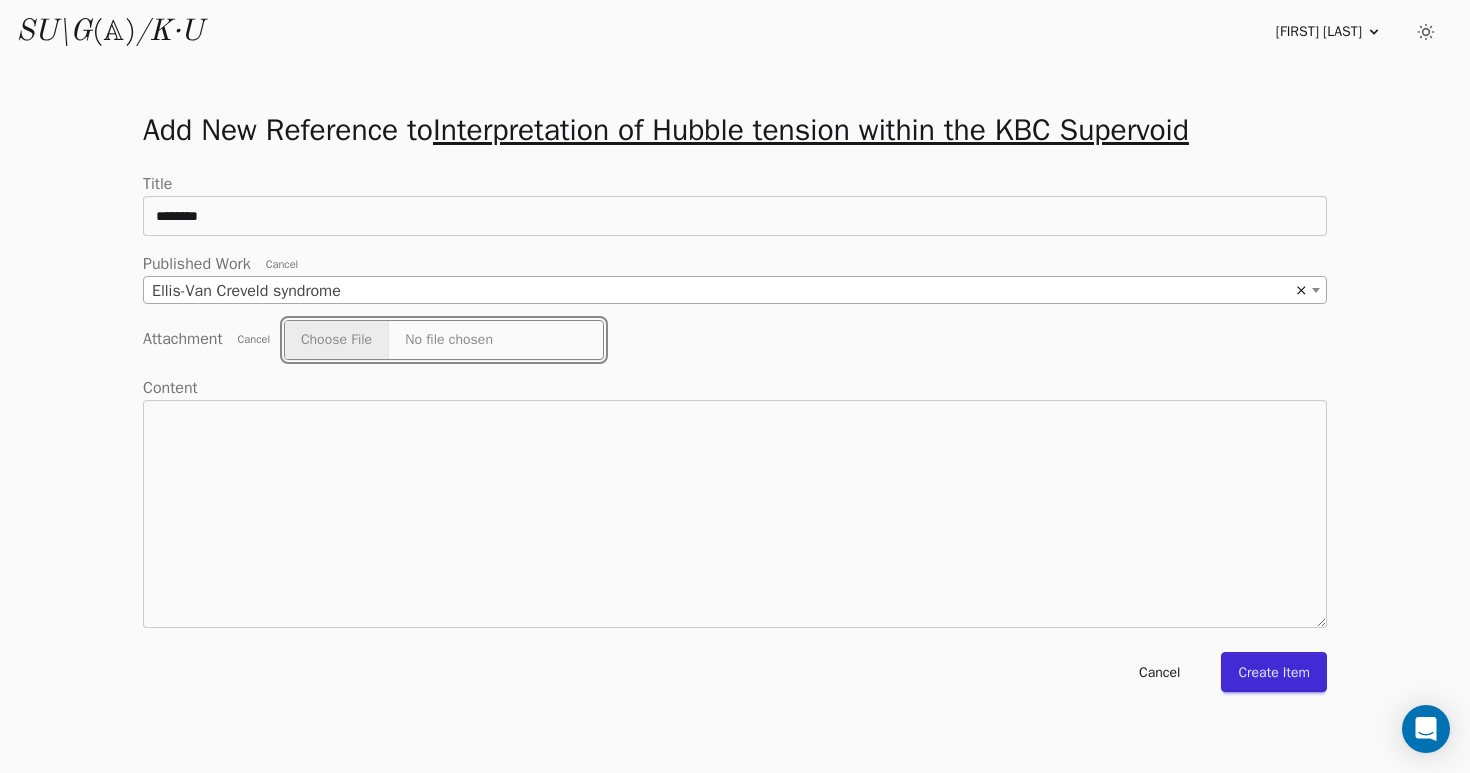 click on "Attachment
Cancel" at bounding box center [444, 340] 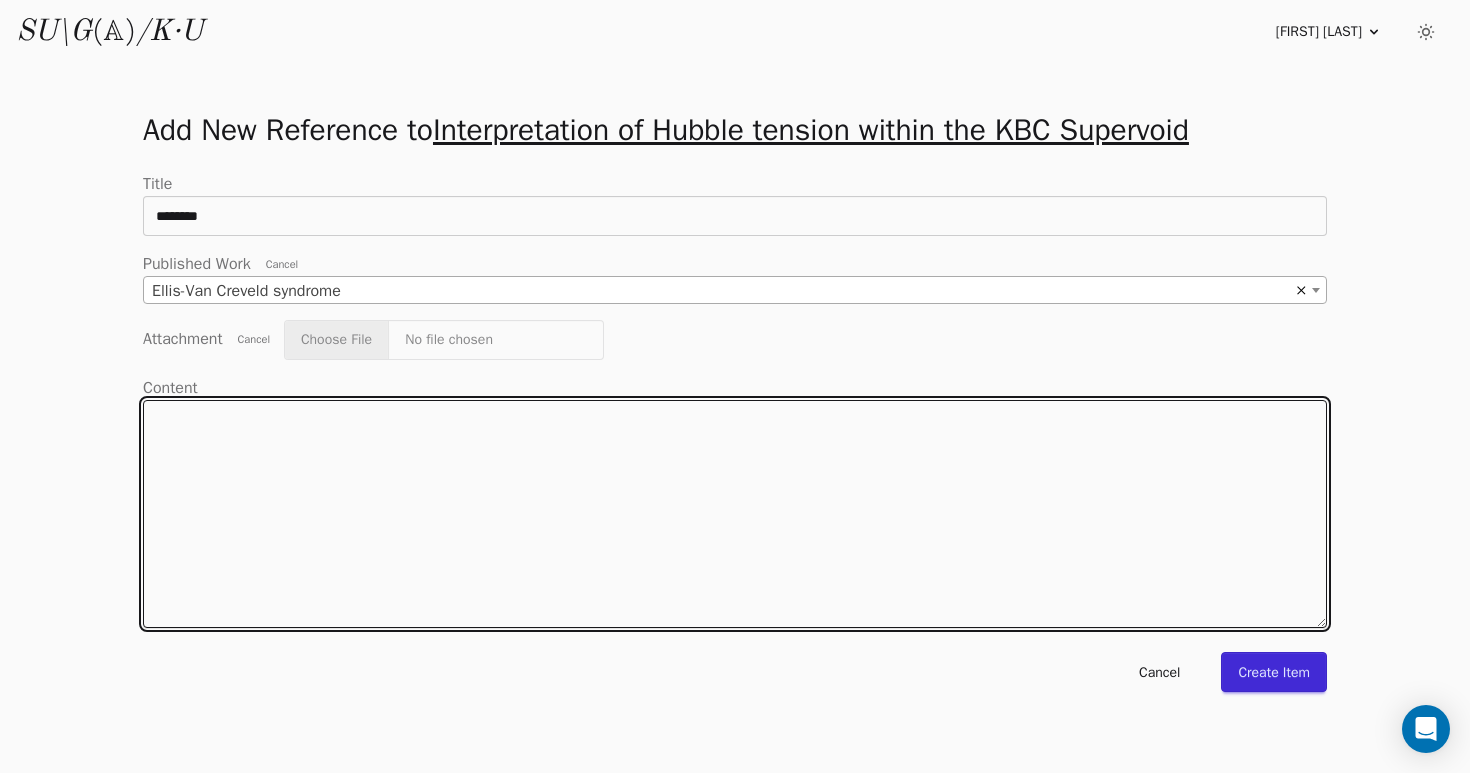 click on "Content" at bounding box center [735, 514] 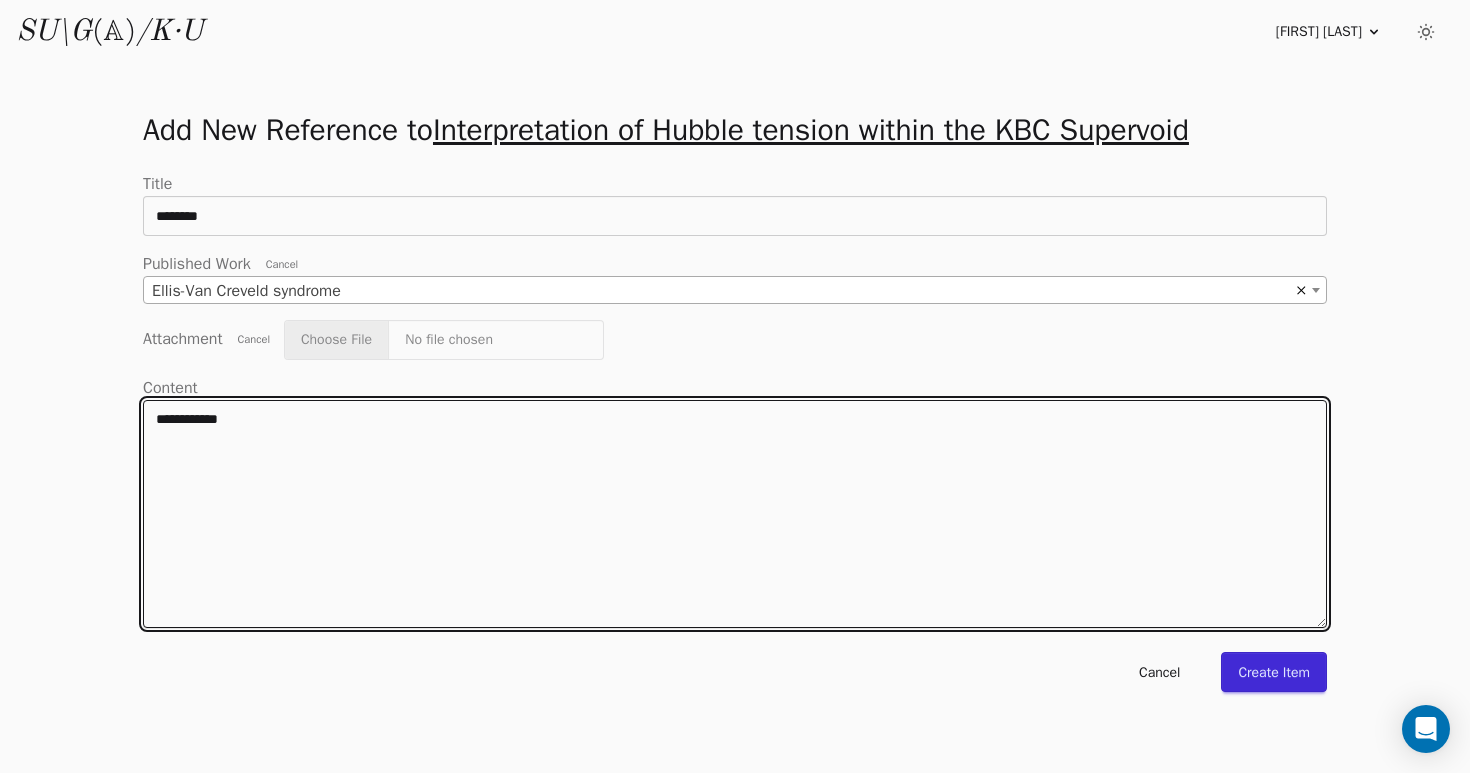 type on "**********" 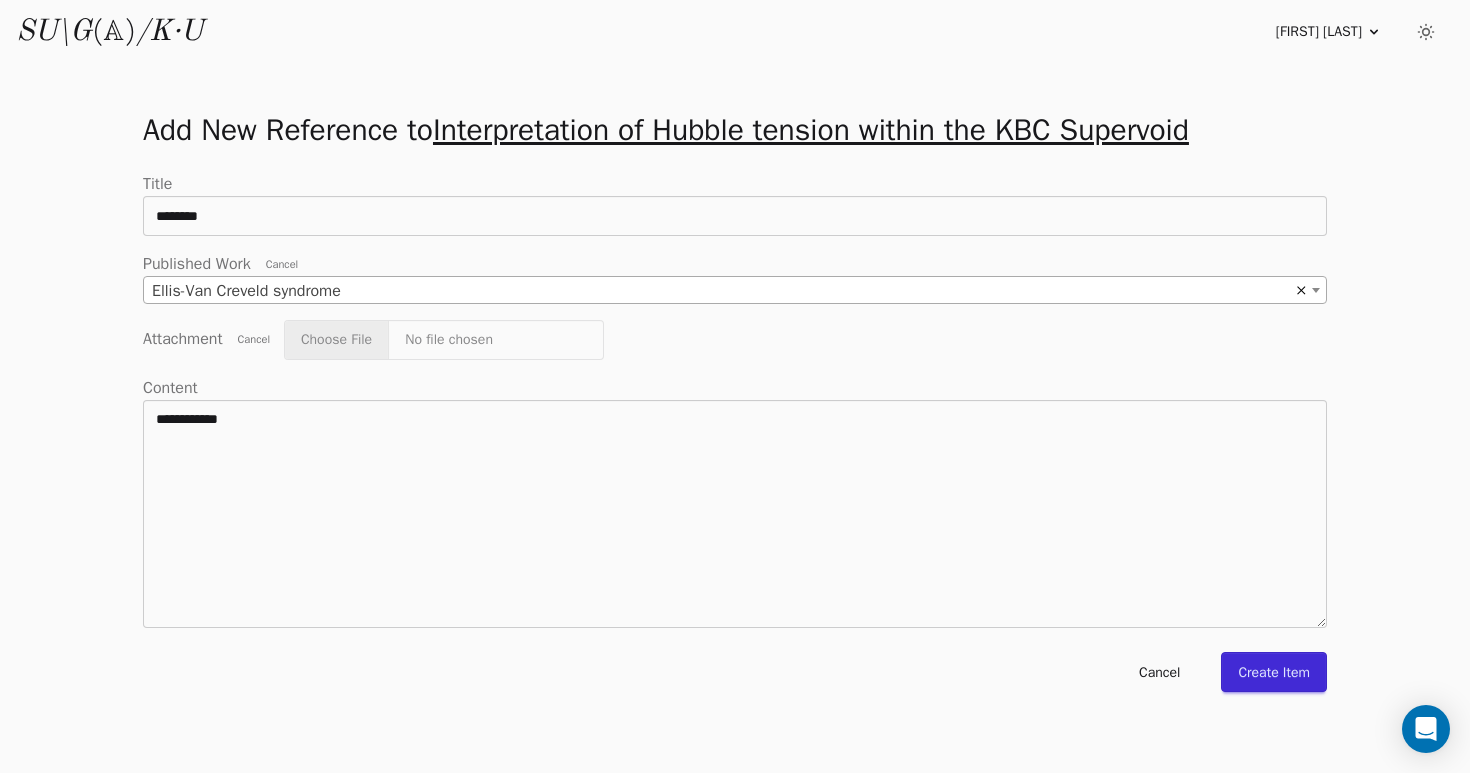 click on "Create Item" at bounding box center [1274, 672] 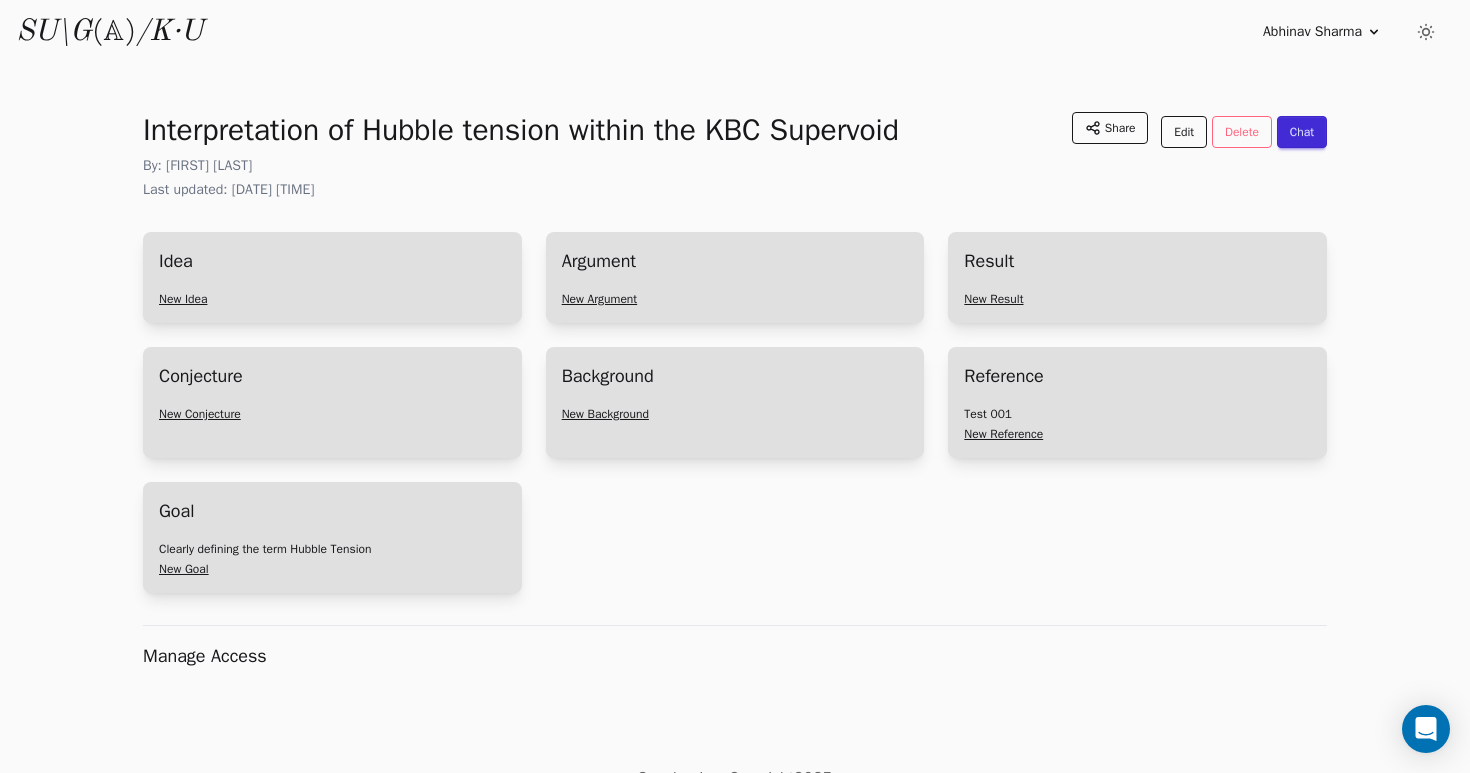 scroll, scrollTop: 0, scrollLeft: 0, axis: both 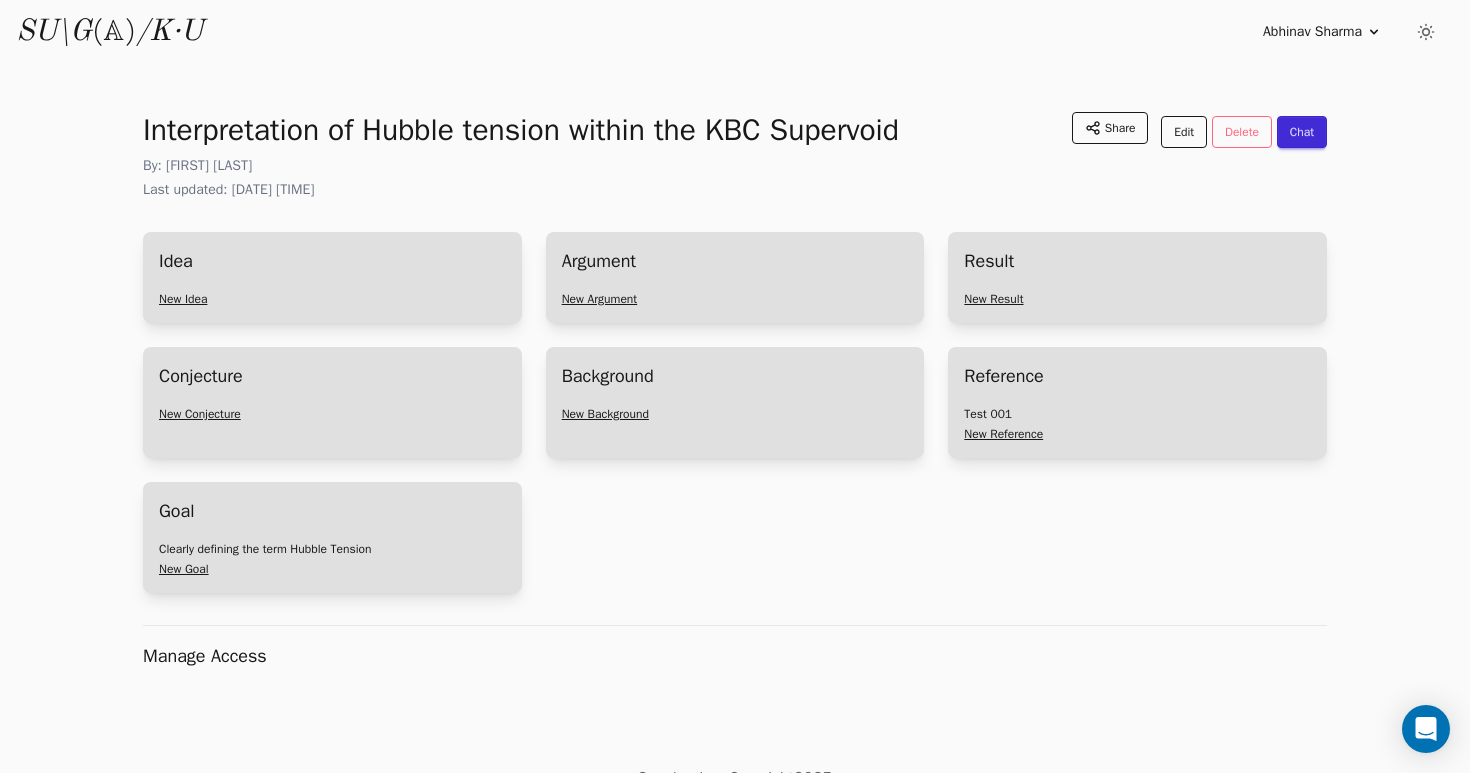 click on "Reference" at bounding box center (1003, 376) 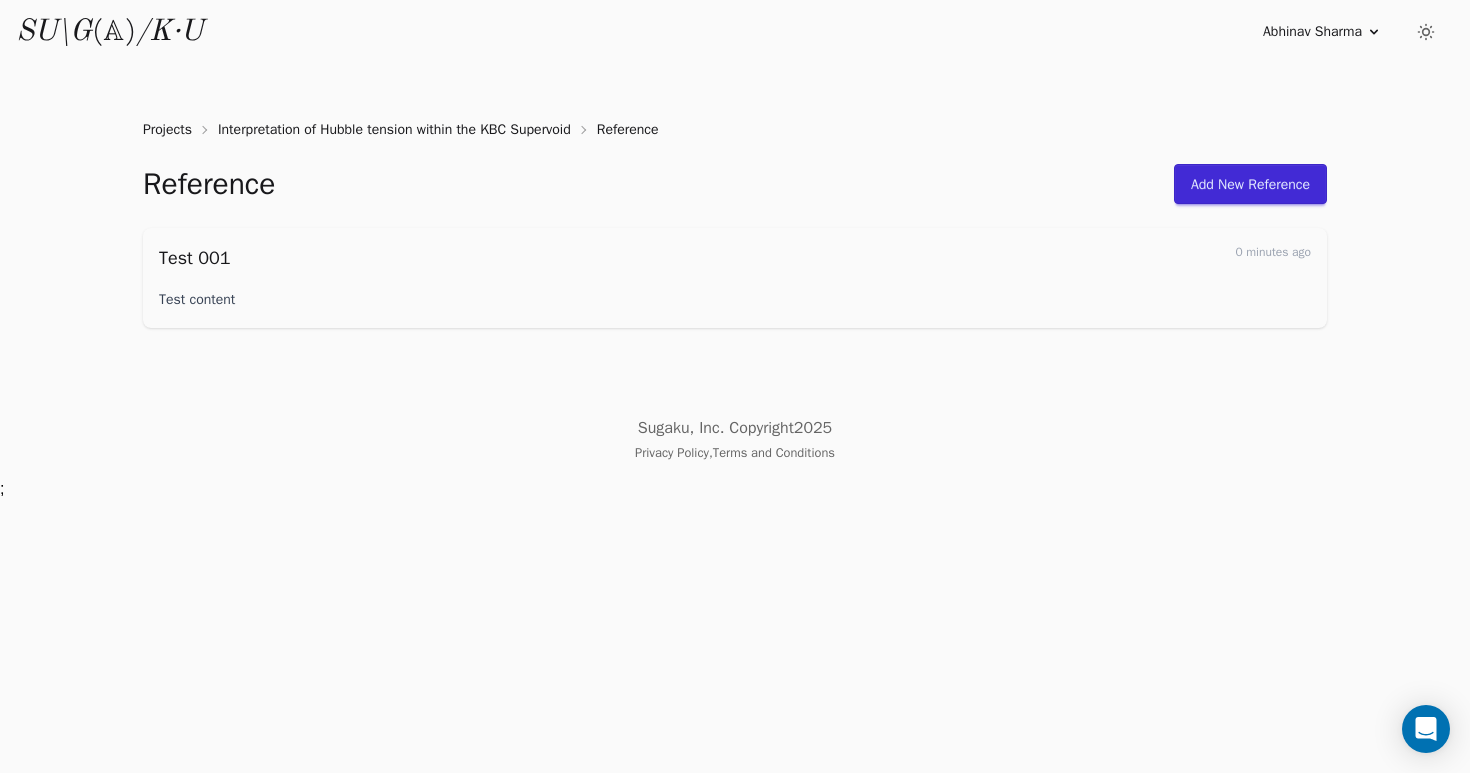 scroll, scrollTop: 0, scrollLeft: 0, axis: both 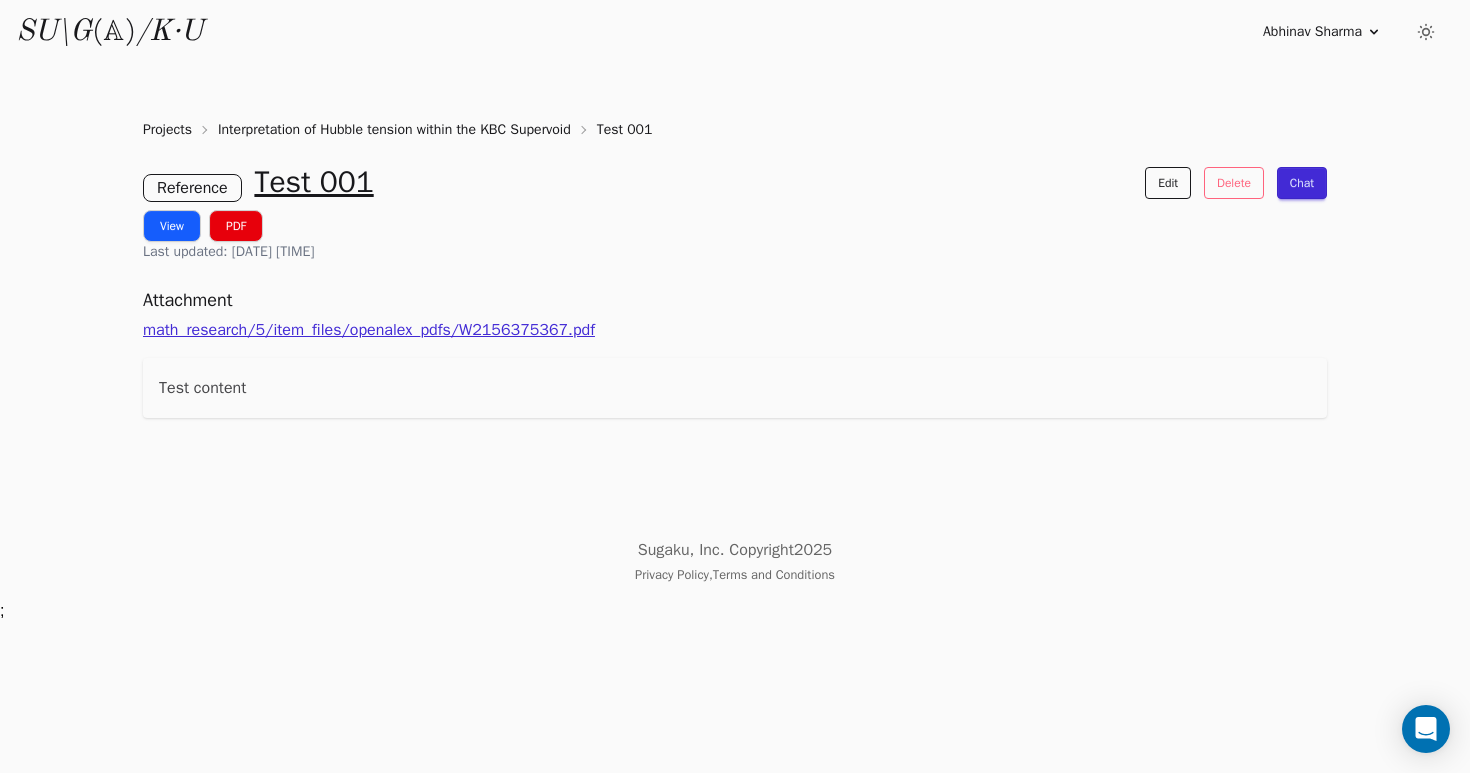 click on "Interpretation of Hubble tension within the KBC Supervoid" at bounding box center (394, 130) 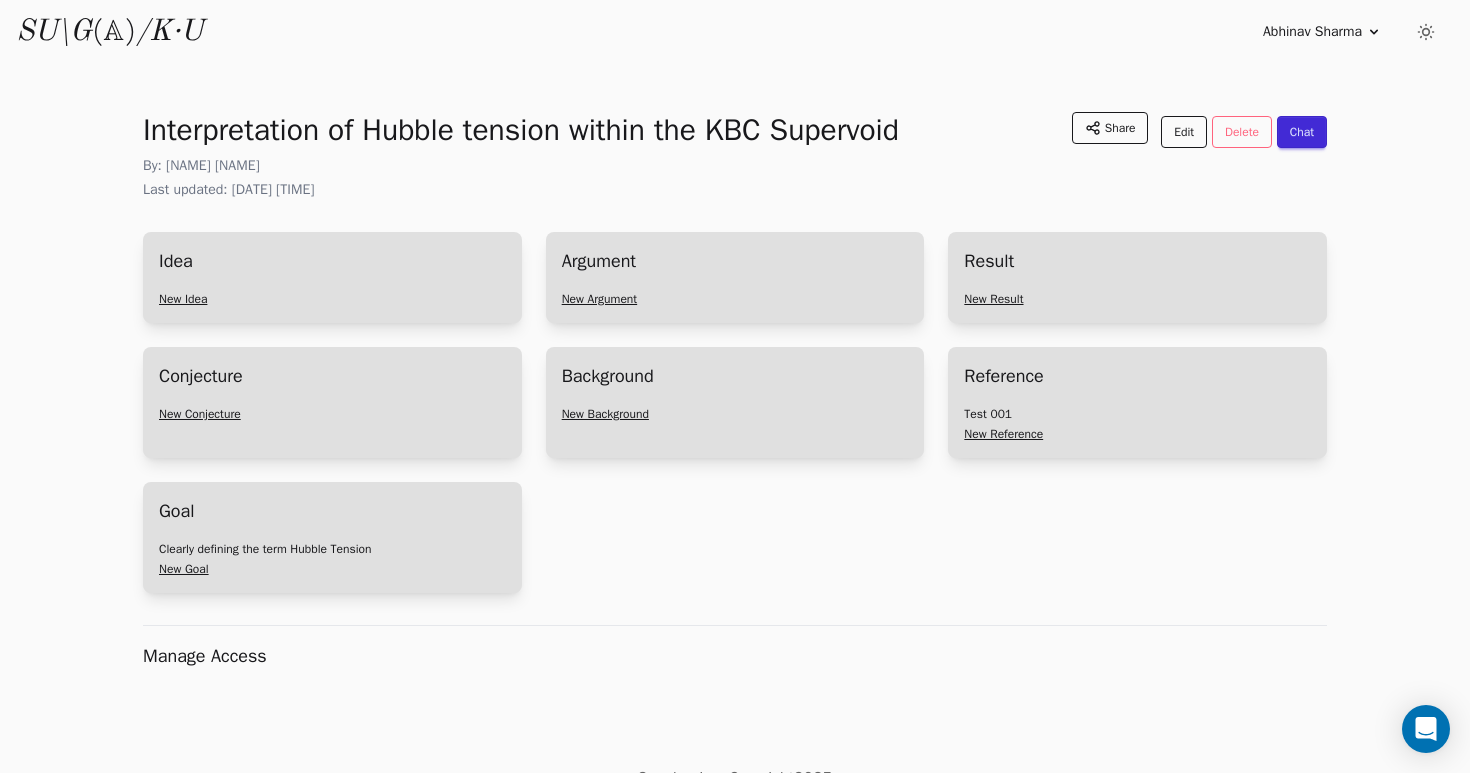 scroll, scrollTop: 0, scrollLeft: 0, axis: both 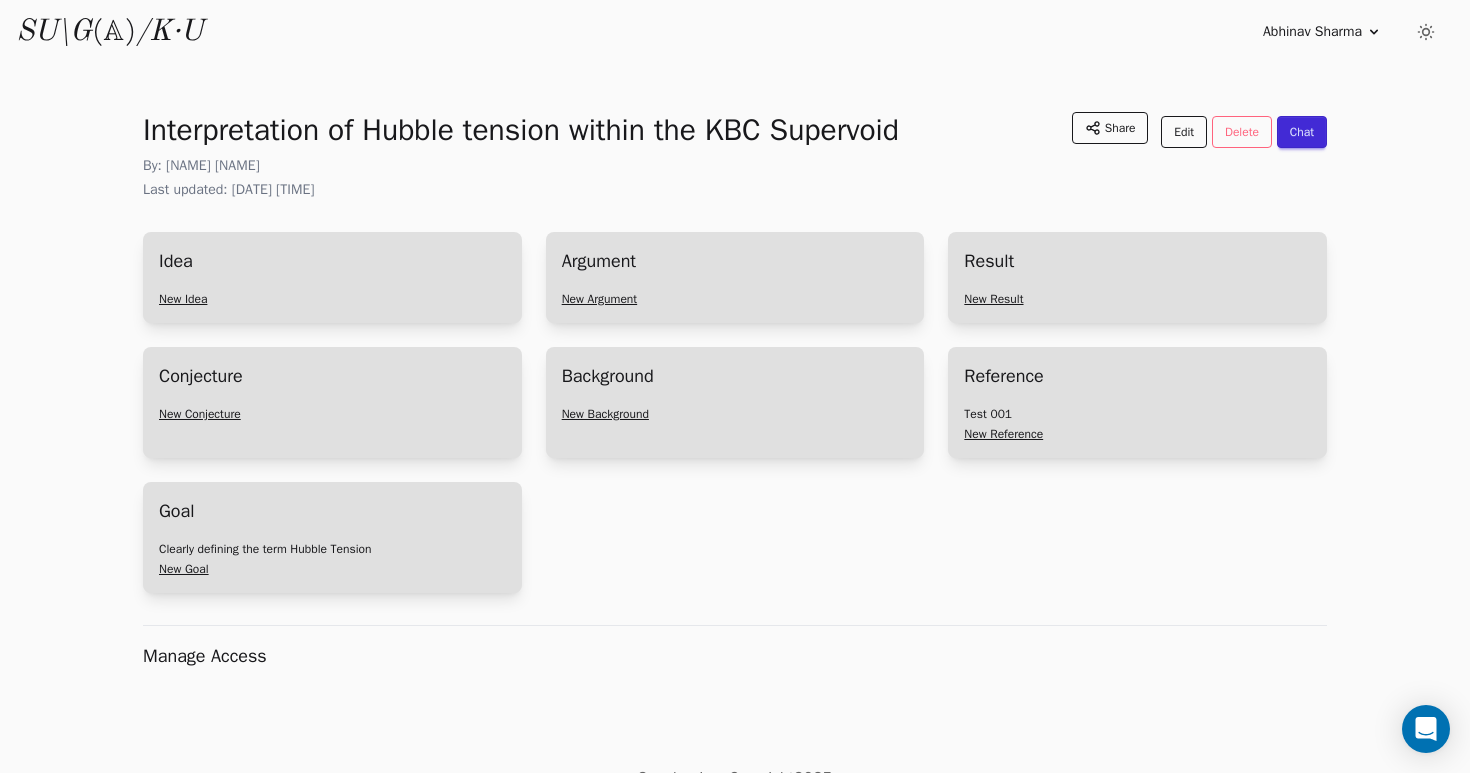 click on "Reference" at bounding box center [1003, 376] 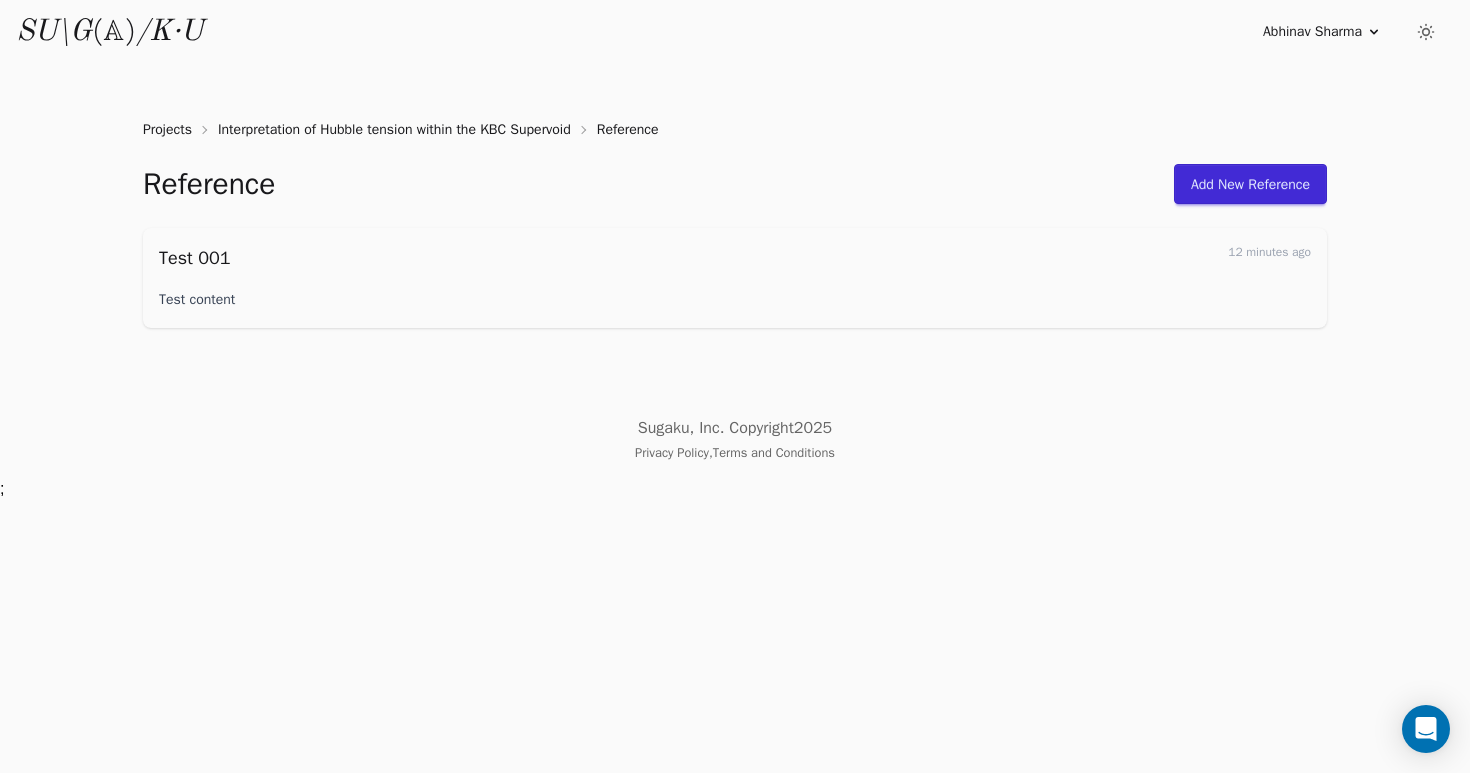 scroll, scrollTop: 0, scrollLeft: 0, axis: both 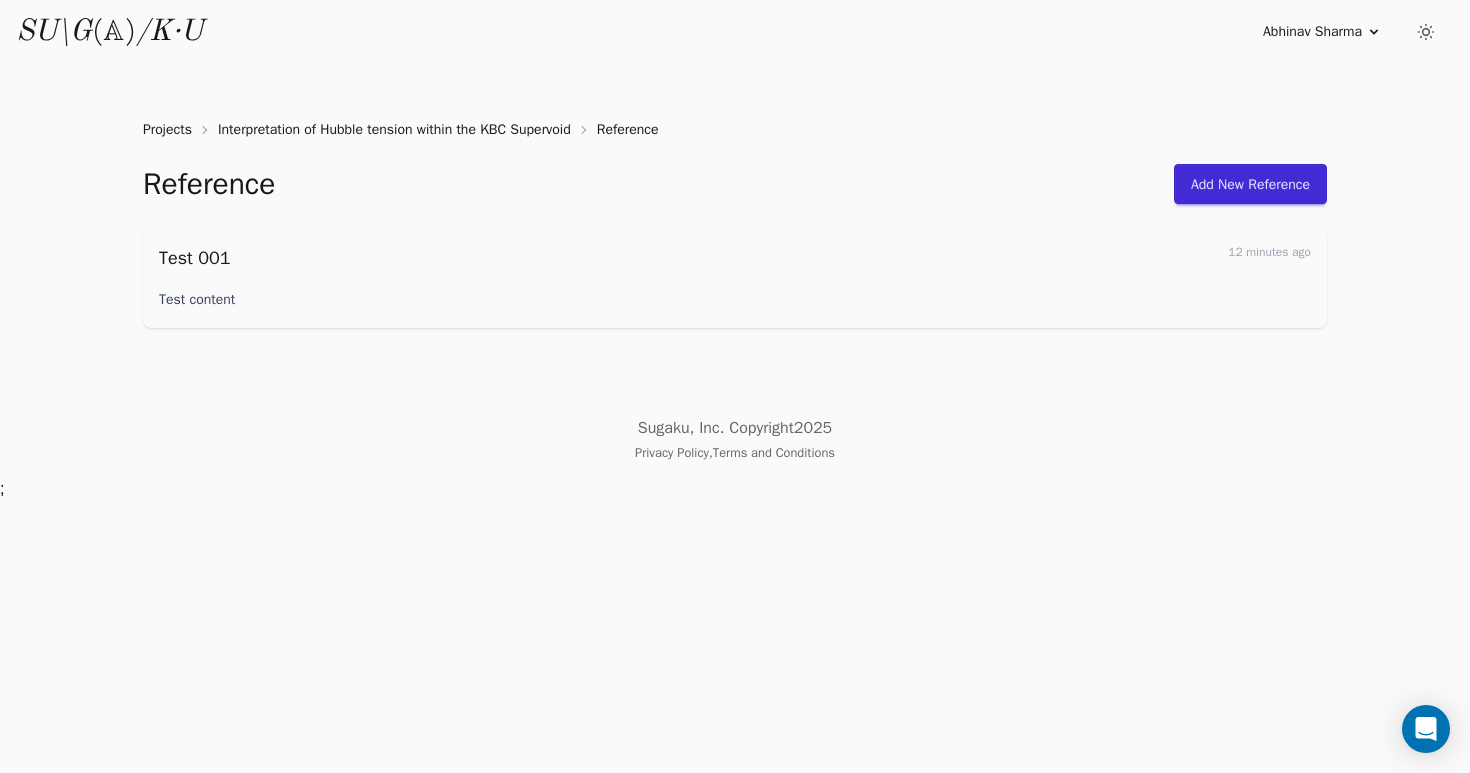click on "Add New Reference" at bounding box center [1250, 184] 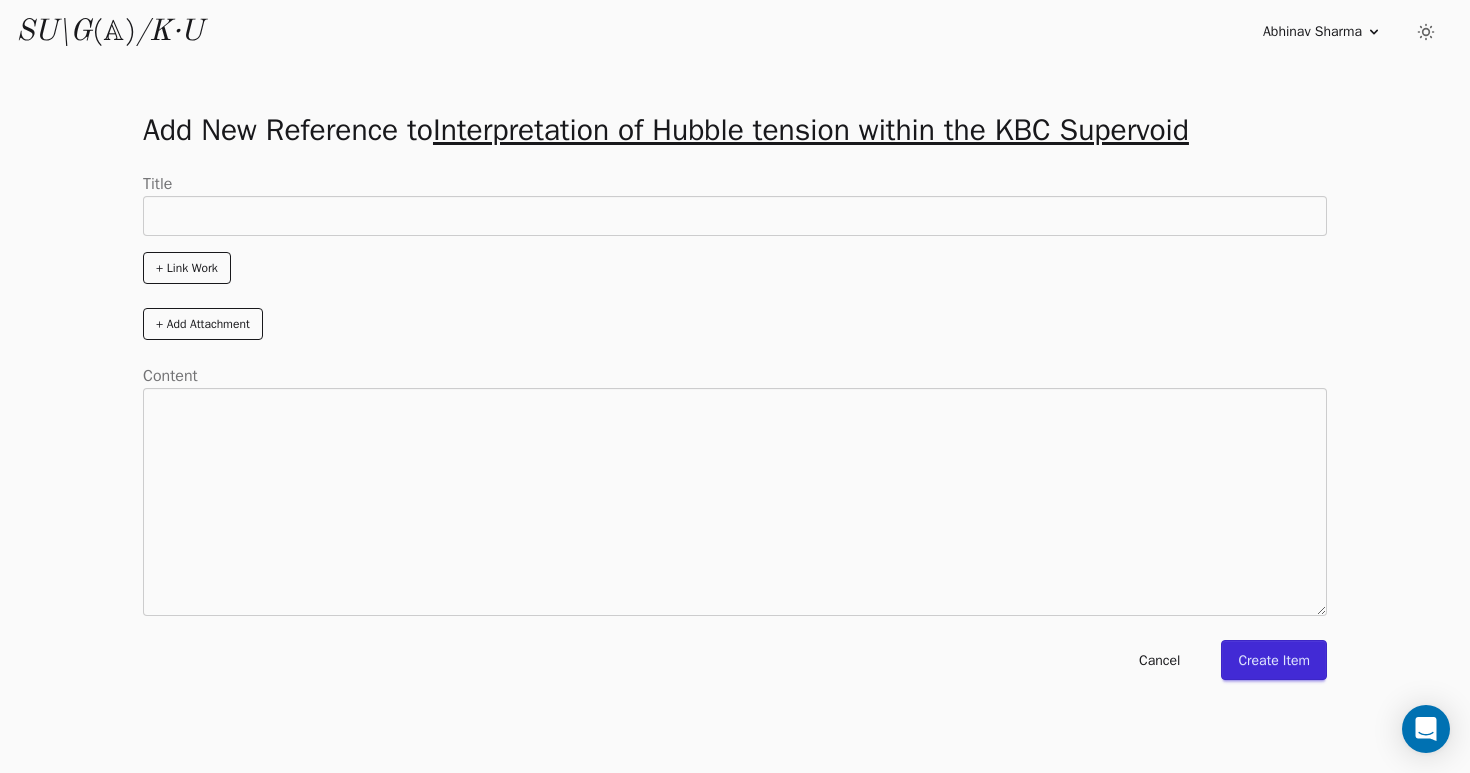 scroll, scrollTop: 0, scrollLeft: 0, axis: both 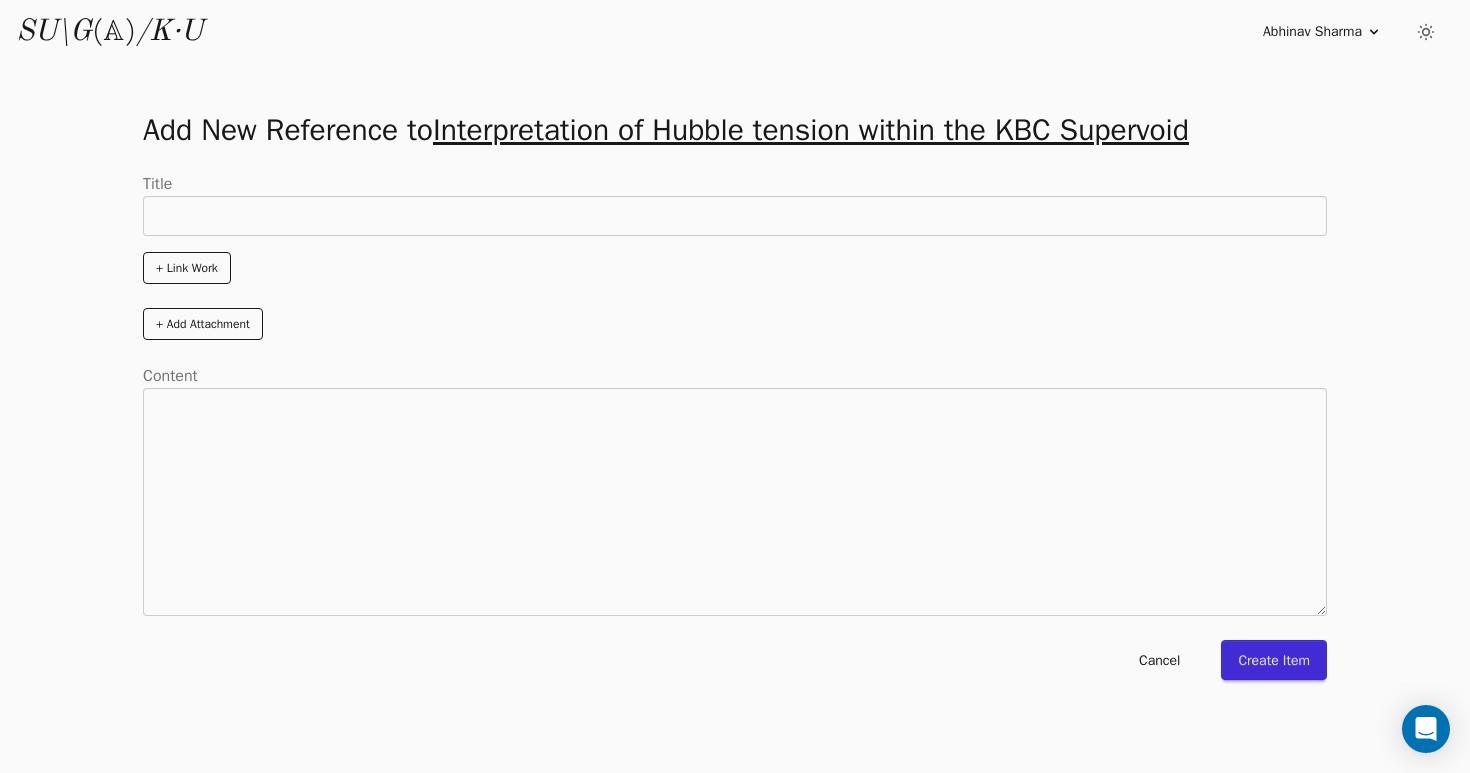 click on "+ Link Work" at bounding box center [187, 268] 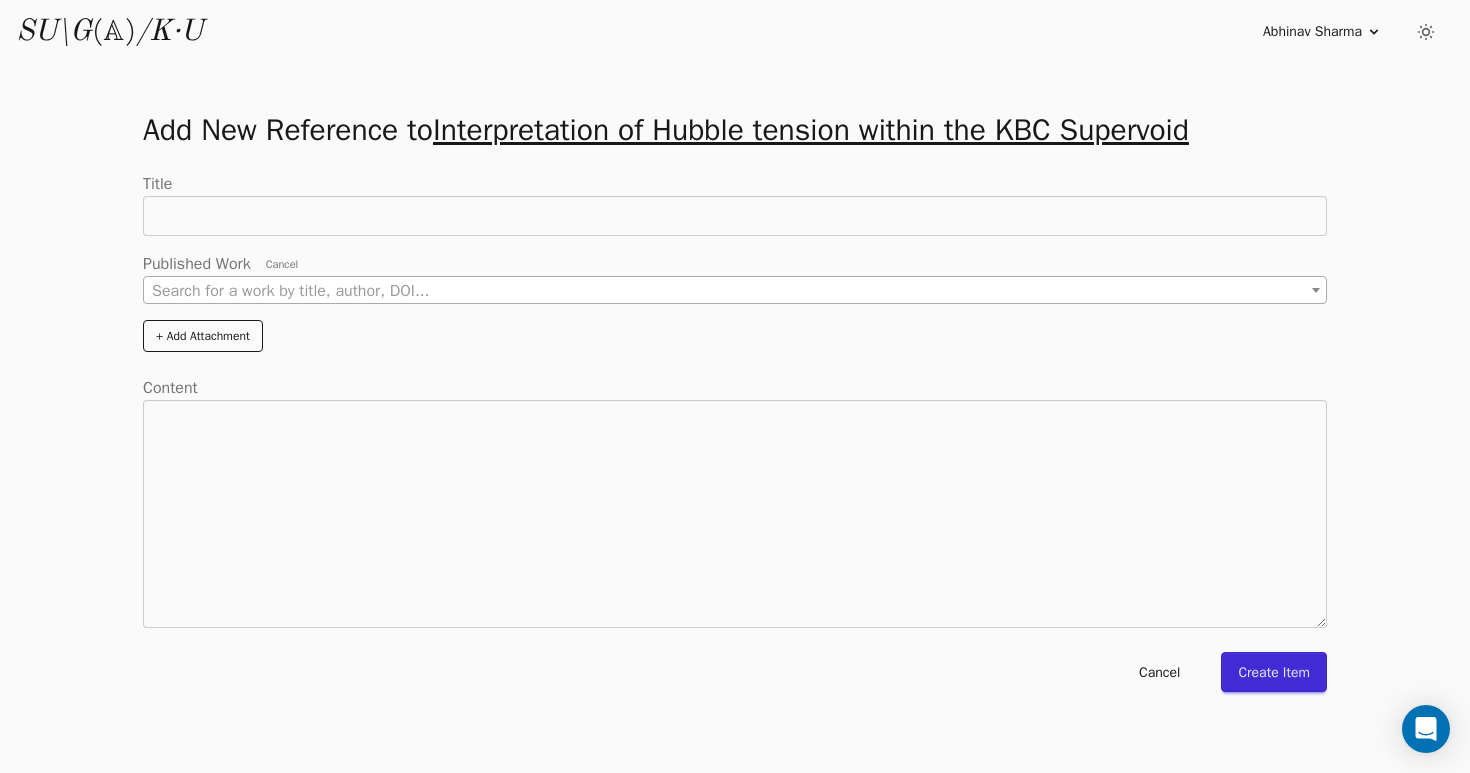 click on "Search for a work by title, author, DOI..." at bounding box center [290, 291] 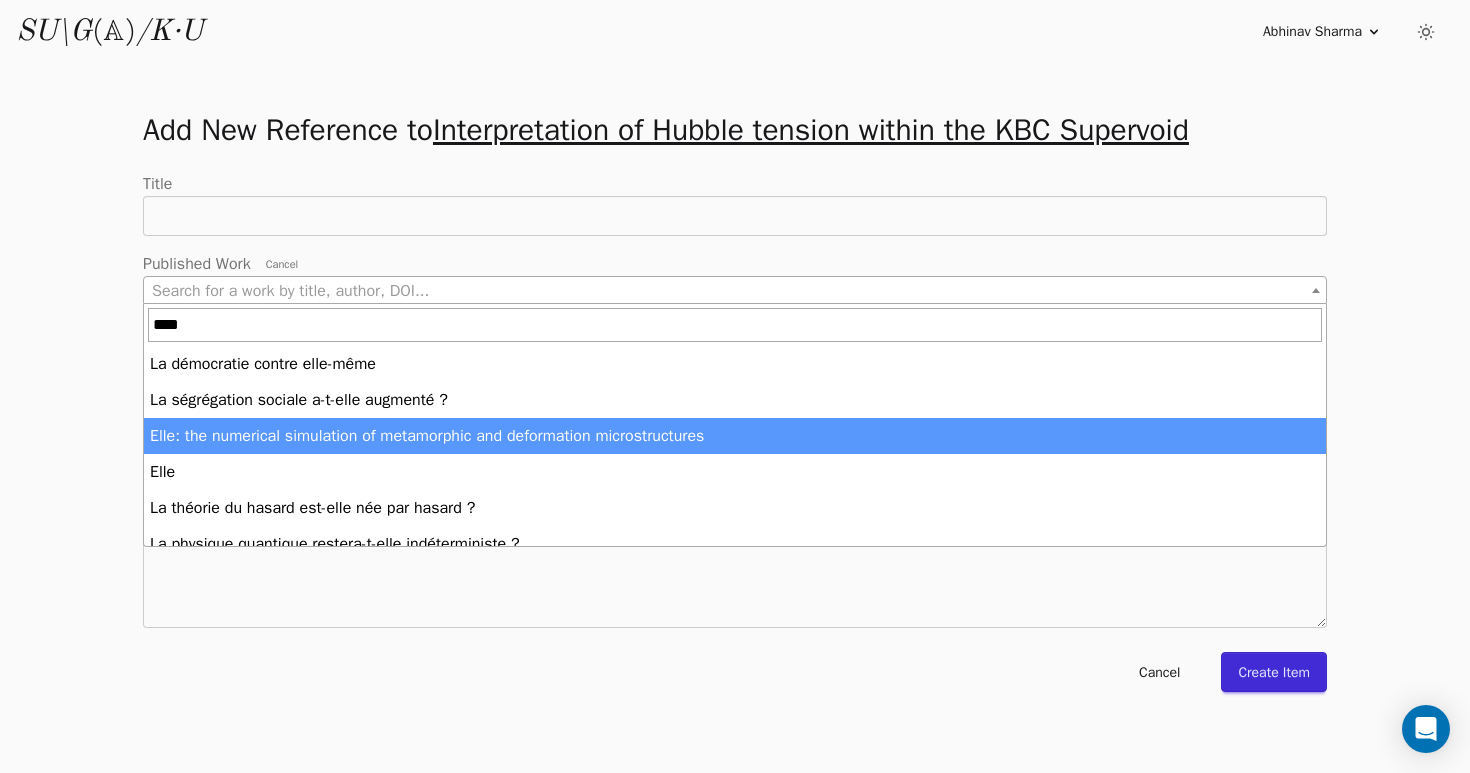 type on "****" 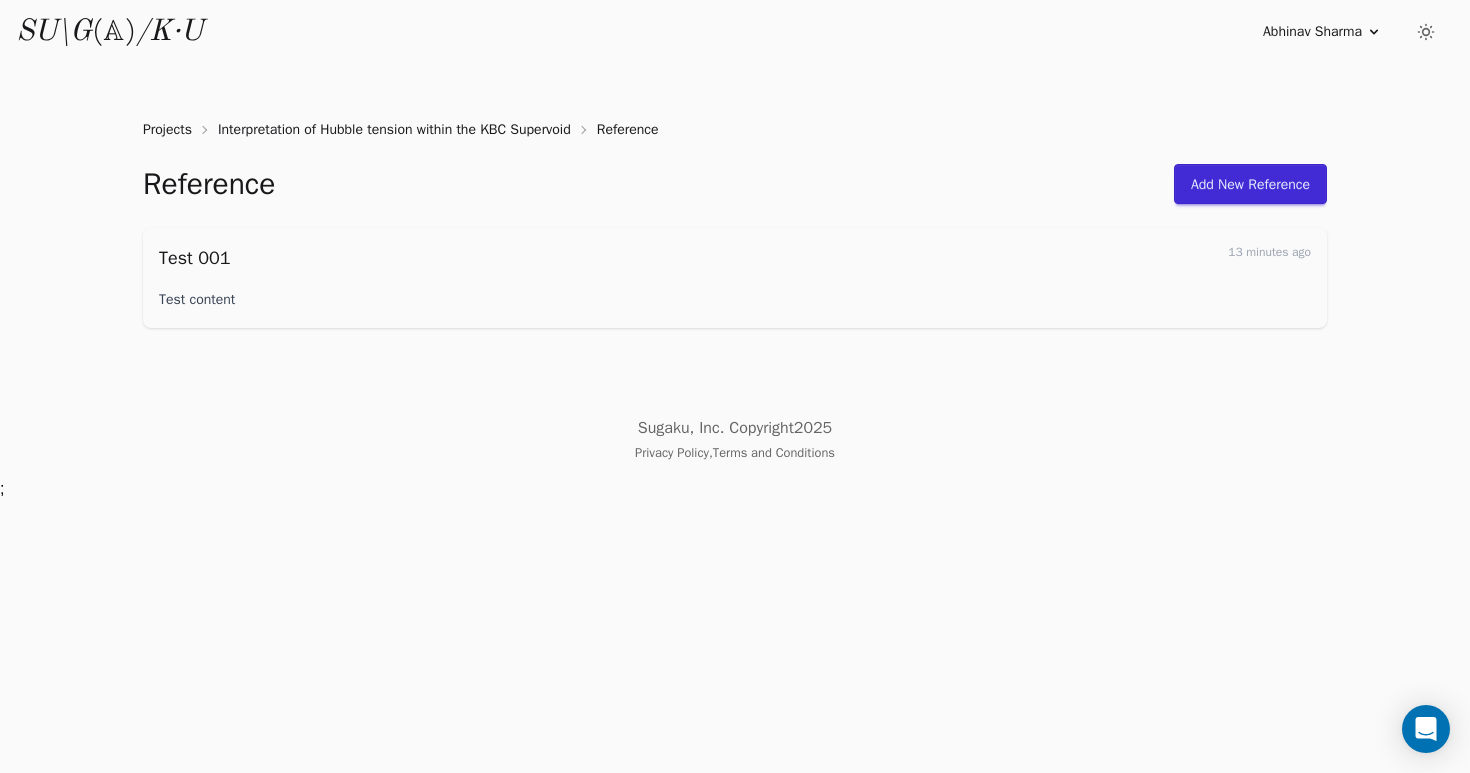 scroll, scrollTop: 0, scrollLeft: 0, axis: both 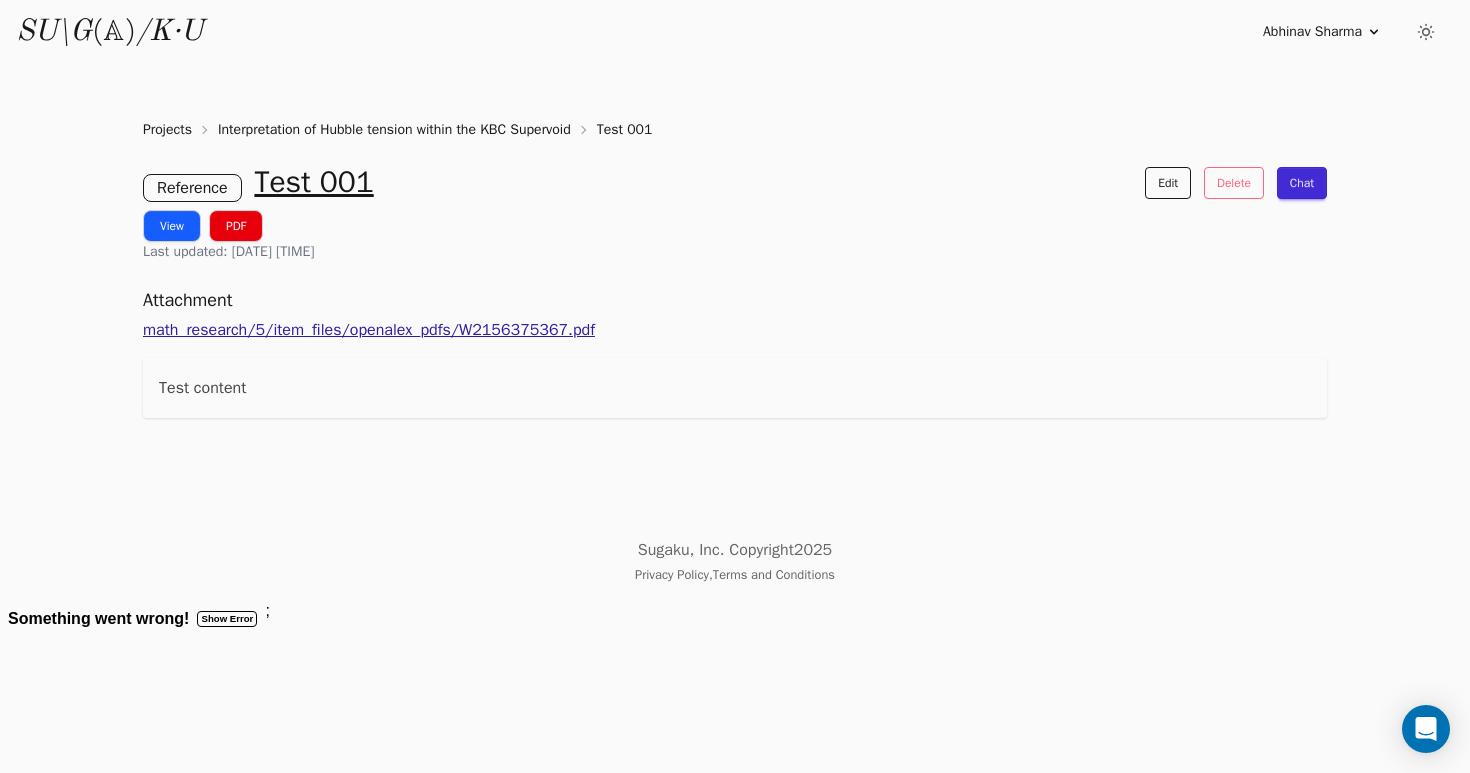 drag, startPoint x: 607, startPoint y: 339, endPoint x: 143, endPoint y: 333, distance: 464.0388 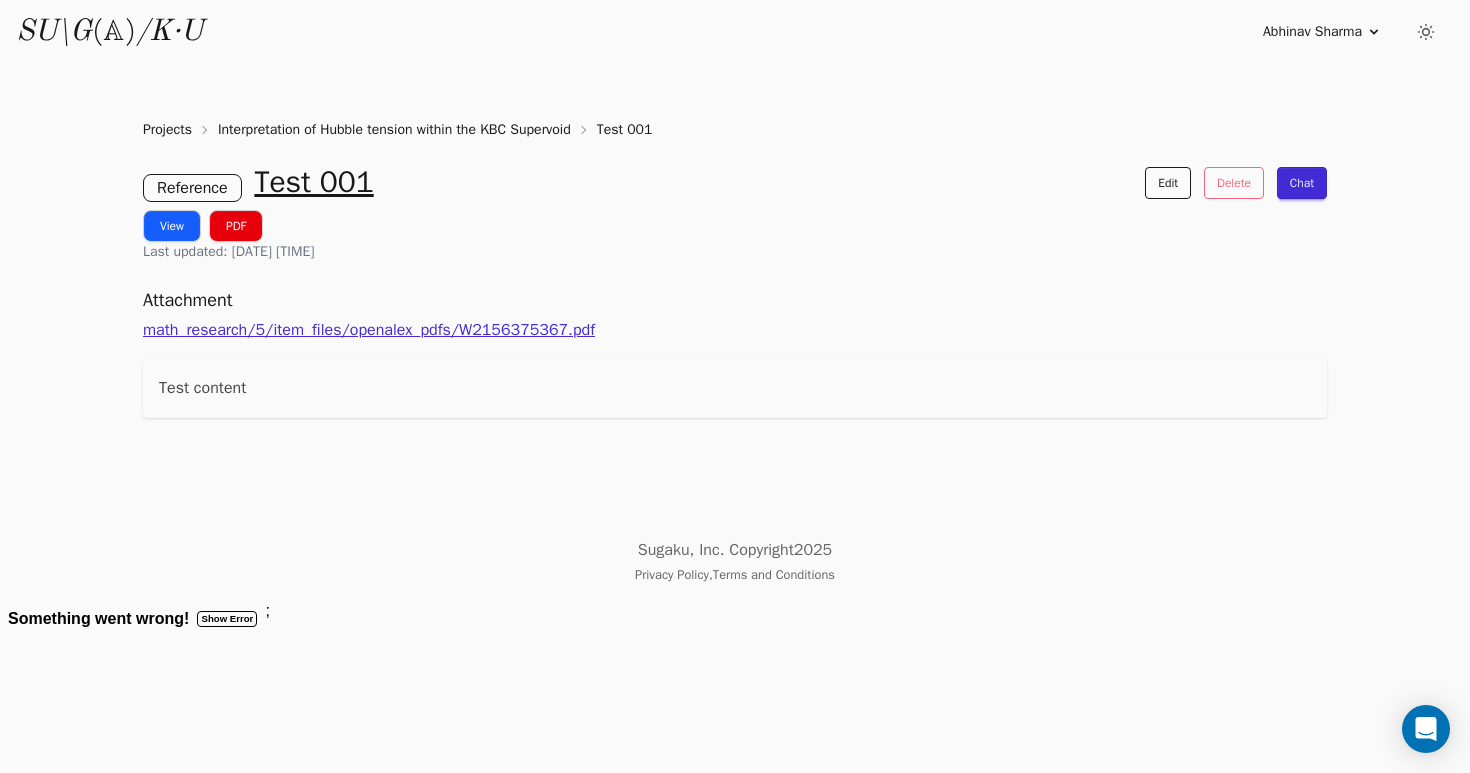 copy on "math_research/5/item_files/openalex_pdfs/W2156375367.pdf" 